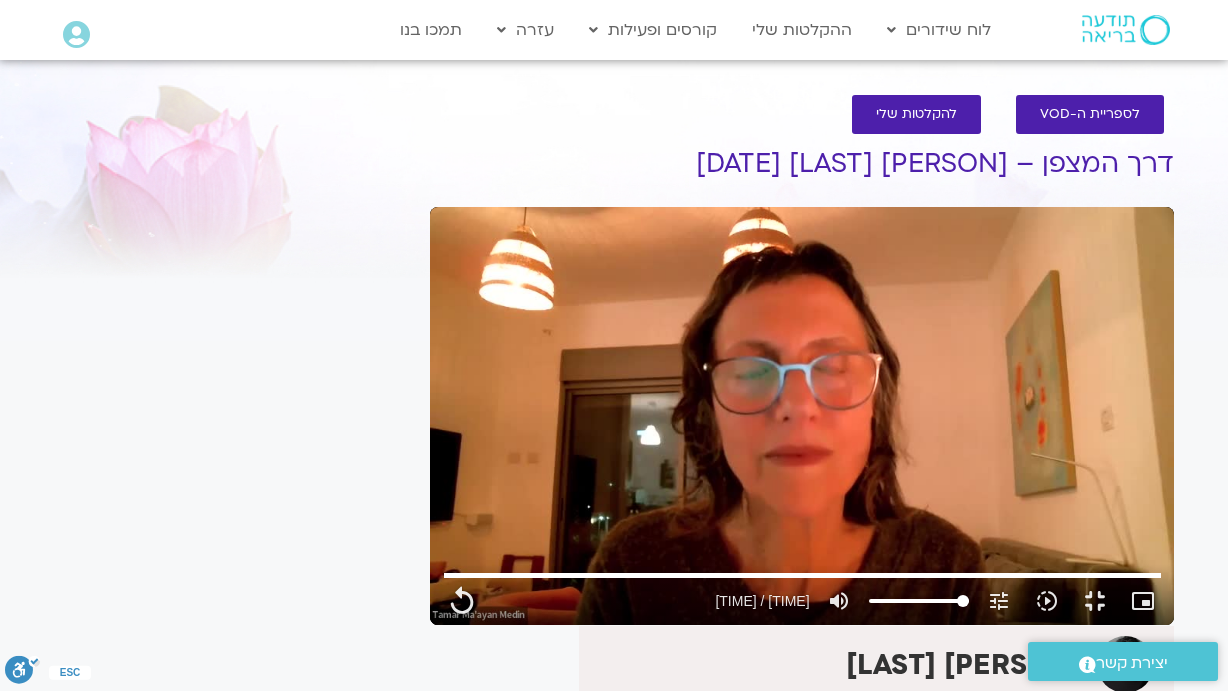 scroll, scrollTop: 134, scrollLeft: 0, axis: vertical 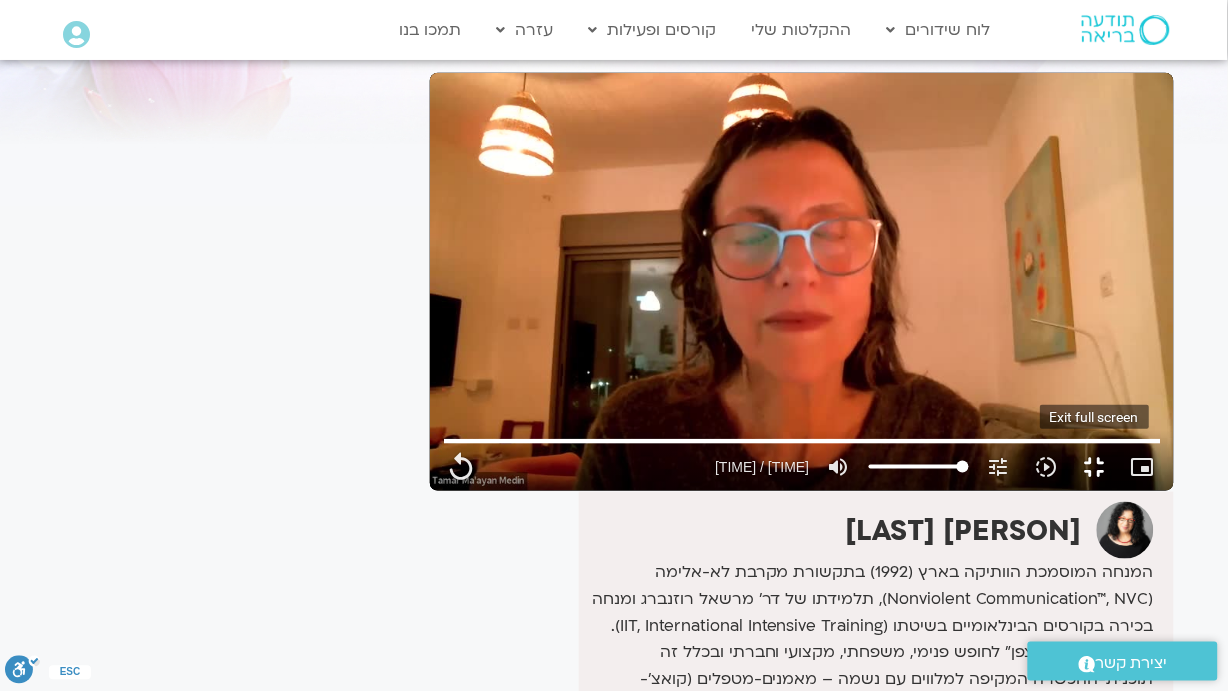 click on "fullscreen_exit" at bounding box center (1095, 467) 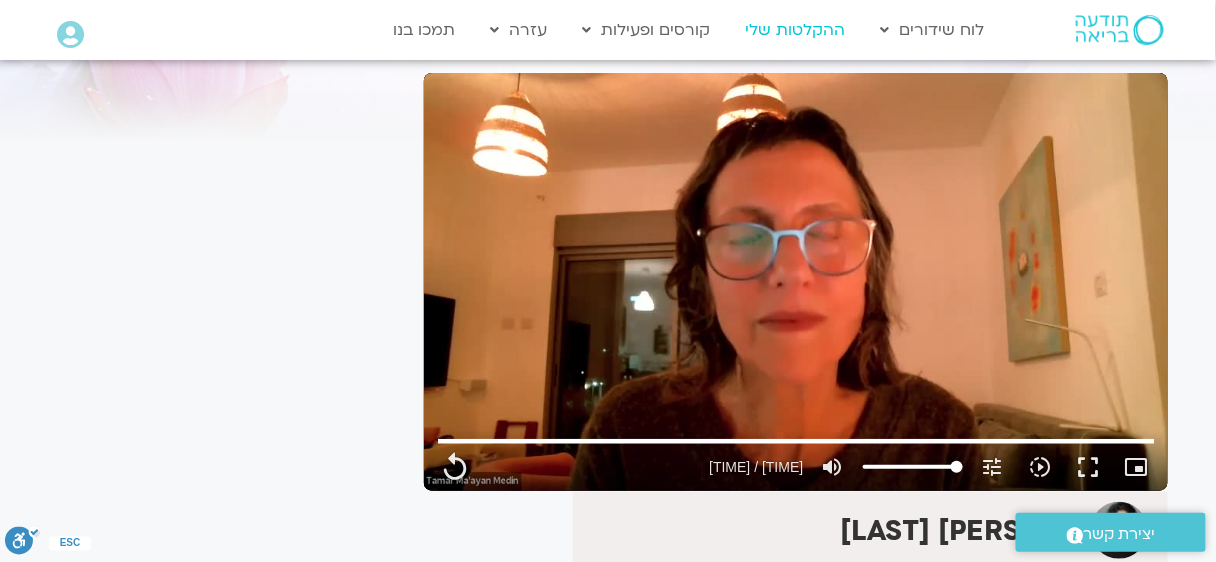 click on "ההקלטות שלי" at bounding box center [796, 30] 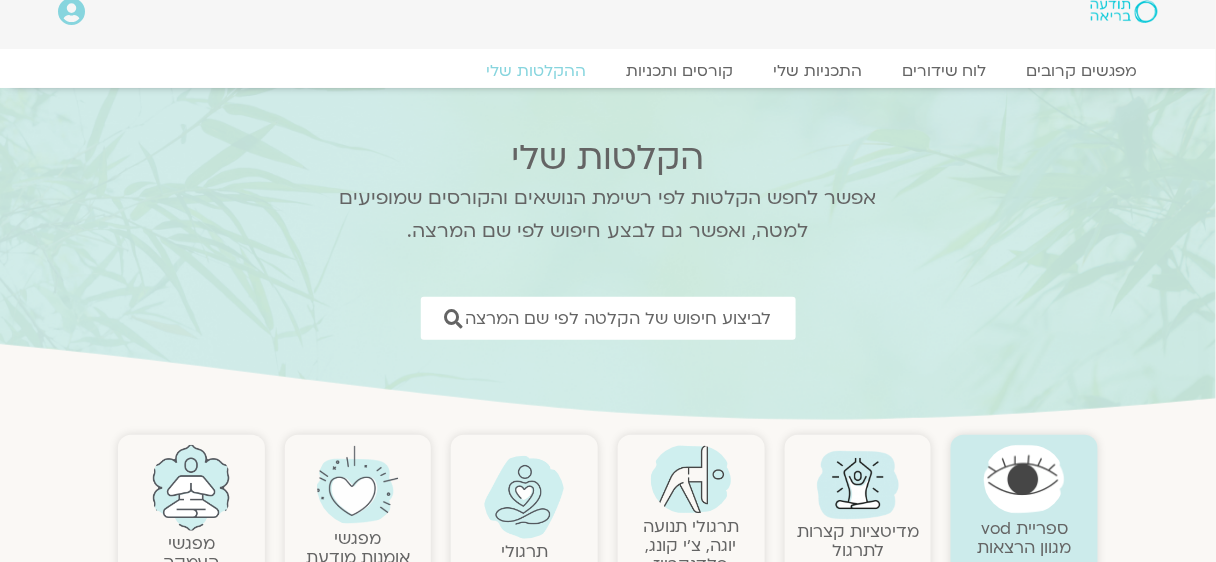 scroll, scrollTop: 266, scrollLeft: 0, axis: vertical 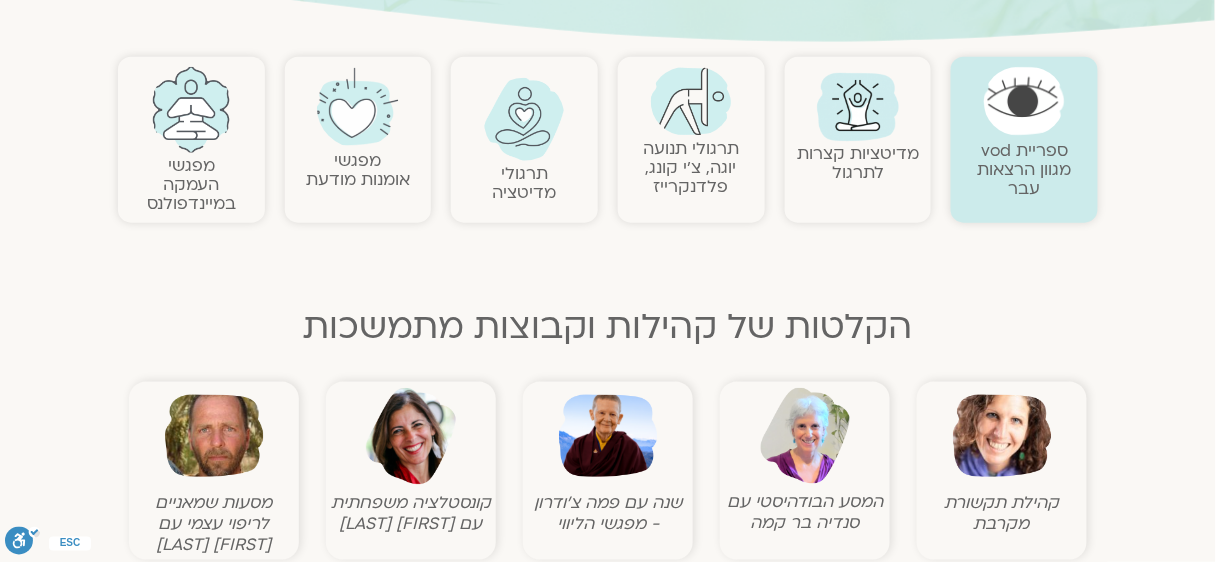 click at bounding box center (1002, 436) 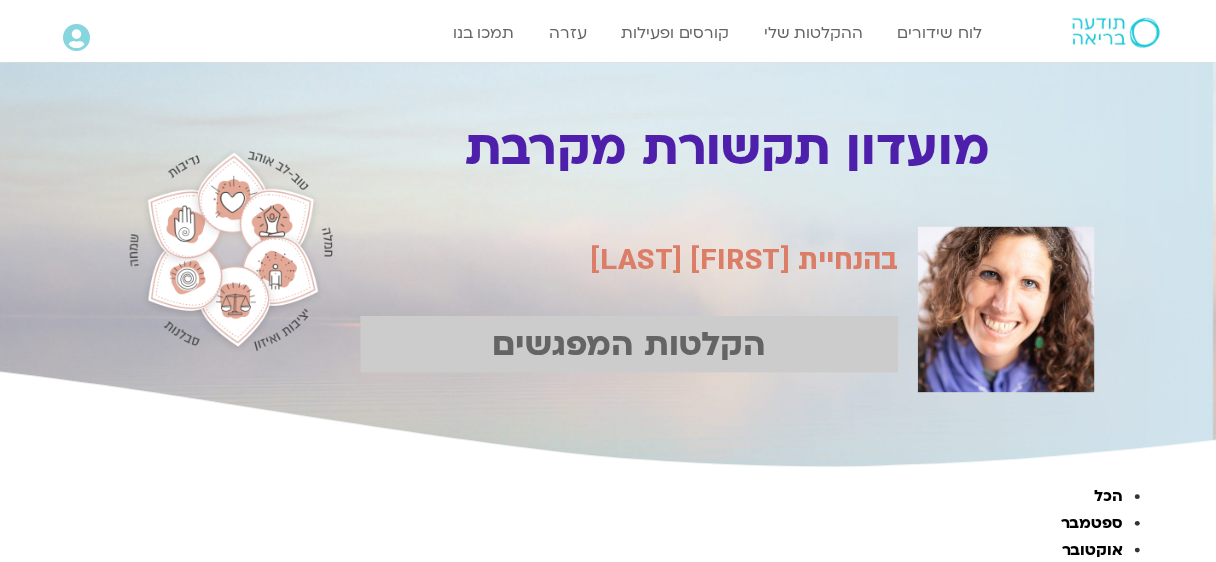 scroll, scrollTop: 0, scrollLeft: 0, axis: both 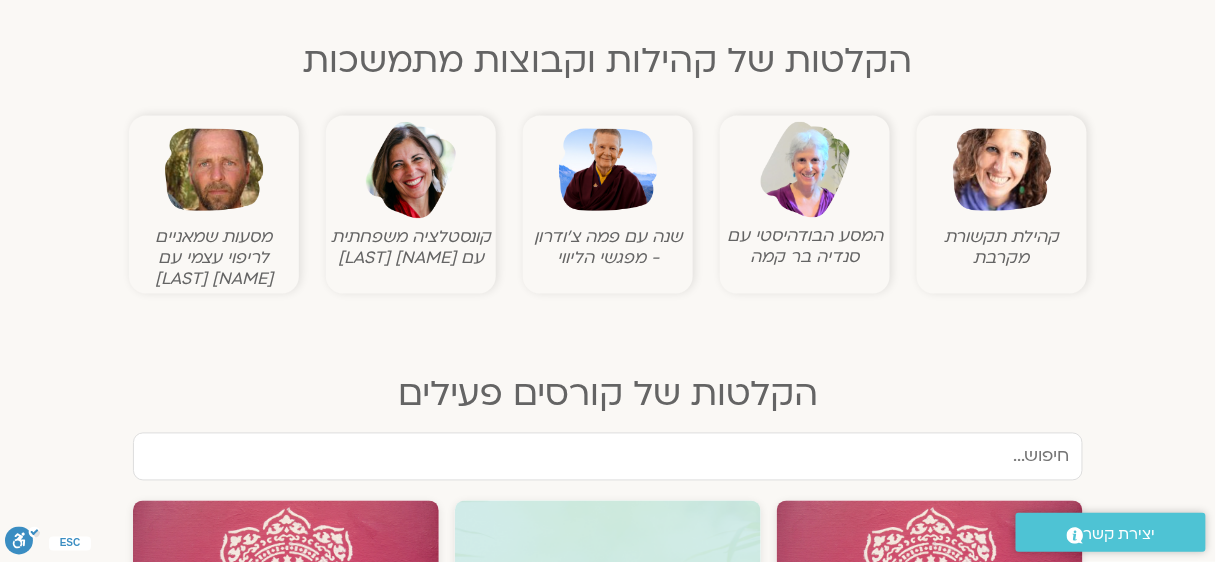 click at bounding box center [608, 457] 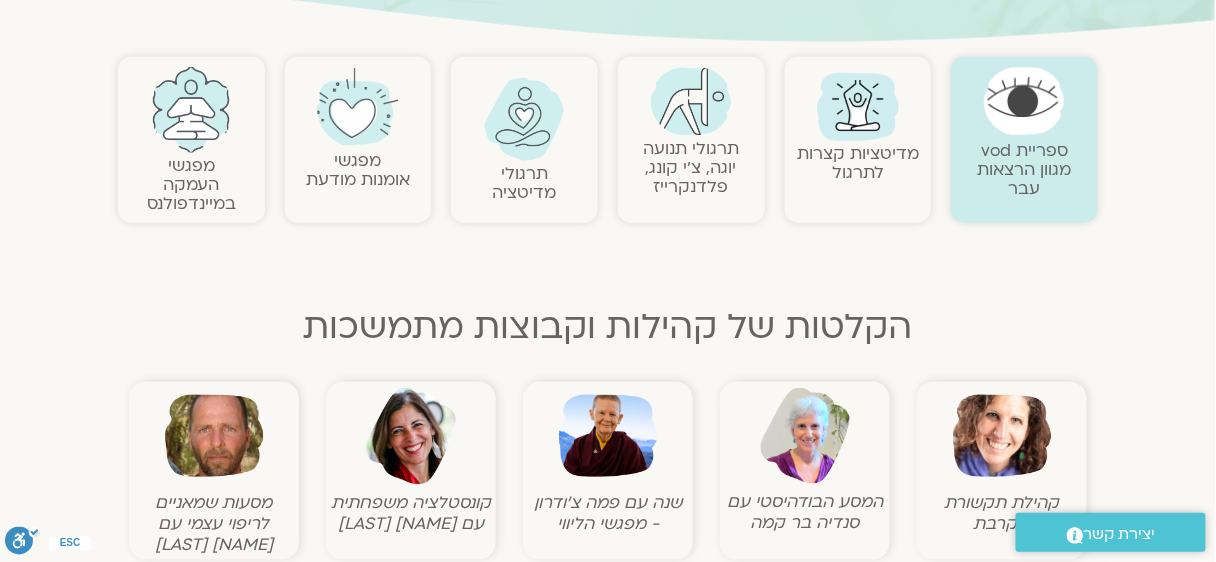 scroll, scrollTop: 266, scrollLeft: 0, axis: vertical 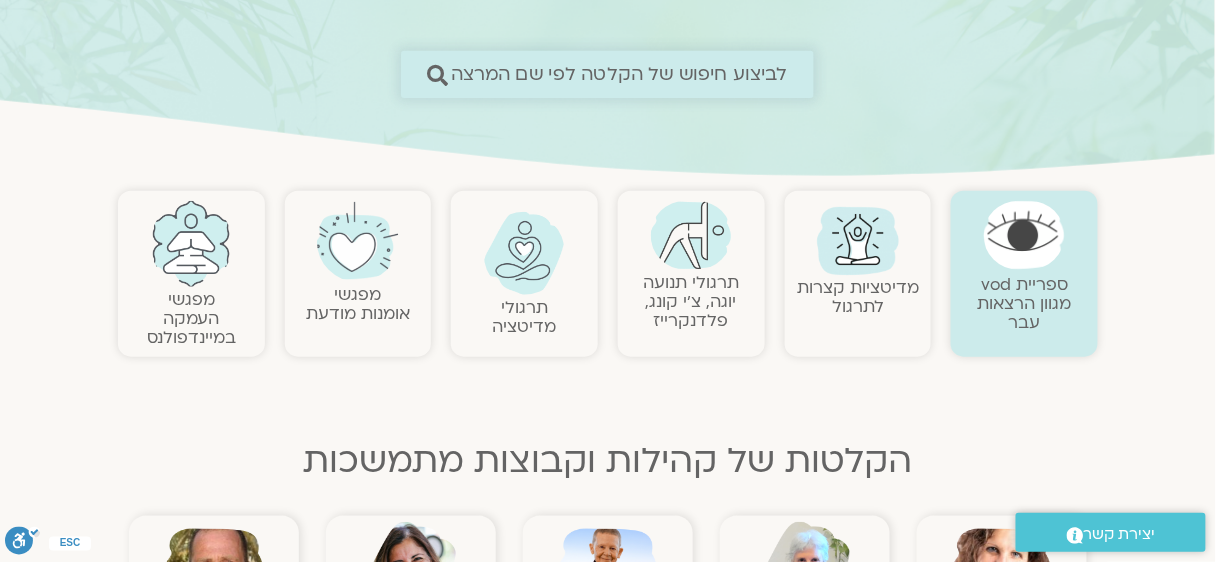 click on "לביצוע חיפוש של הקלטה לפי שם המרצה" at bounding box center (619, 74) 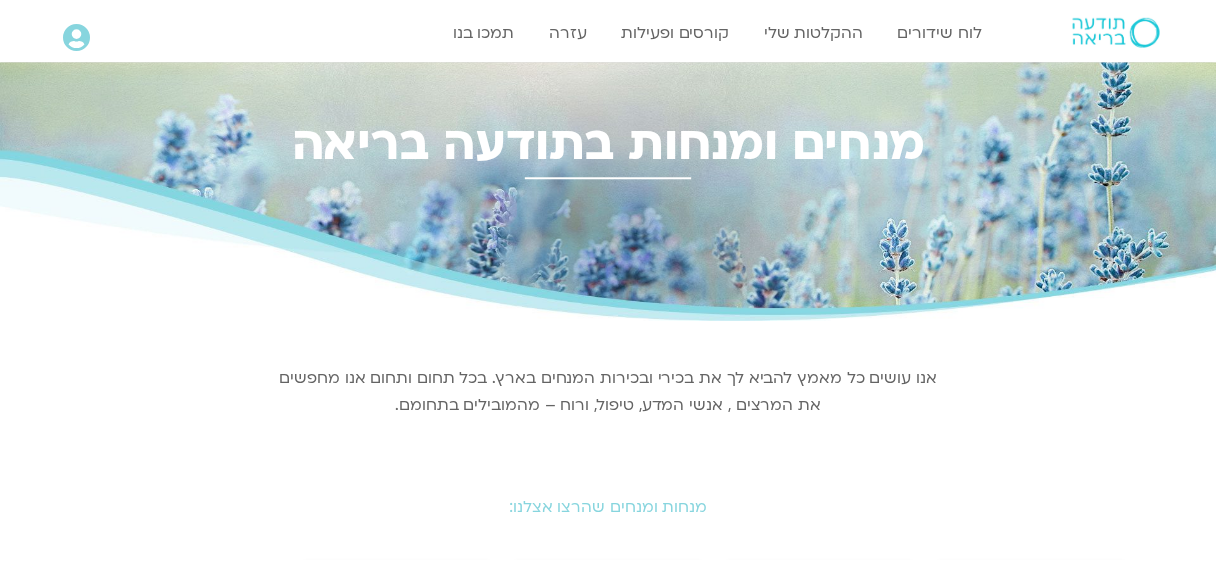 scroll, scrollTop: 0, scrollLeft: 0, axis: both 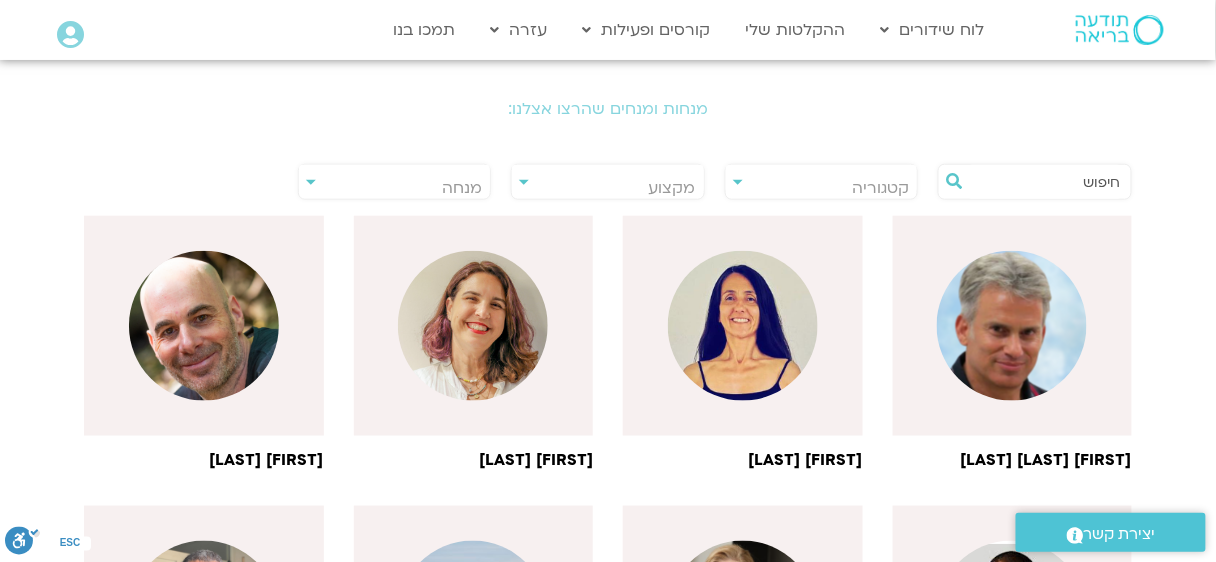 click on "מנחה" at bounding box center [462, 188] 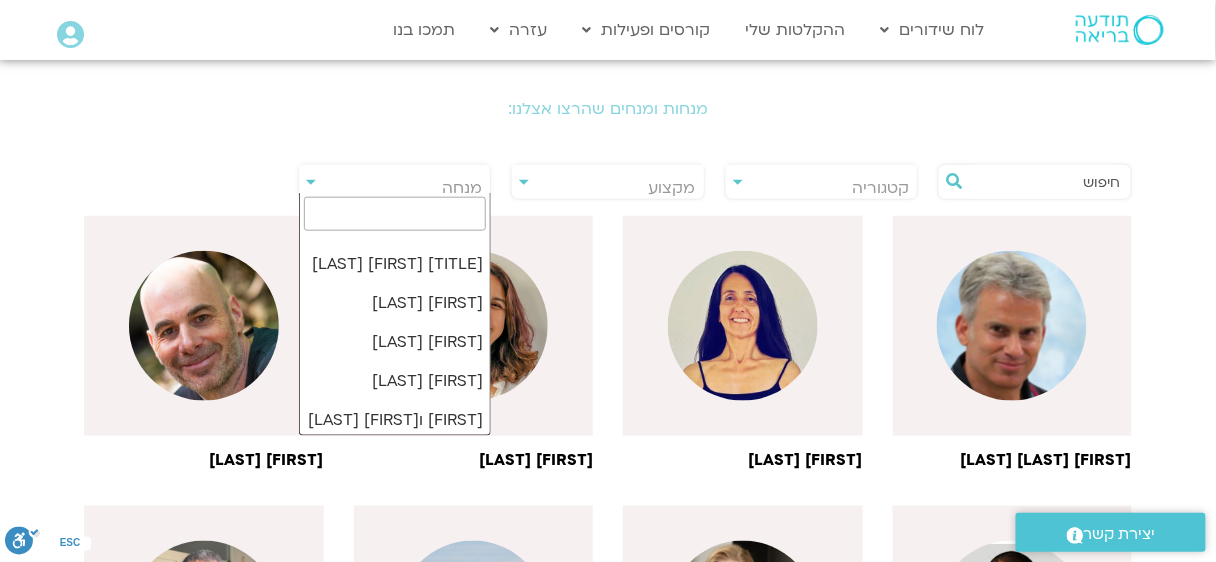 scroll, scrollTop: 30354, scrollLeft: 0, axis: vertical 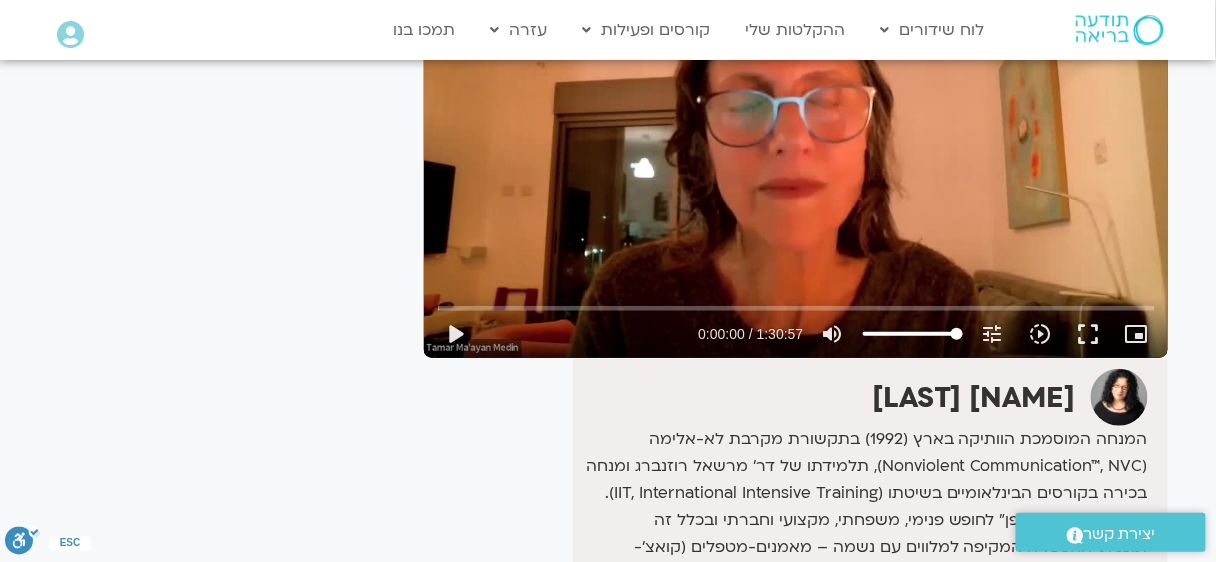 click at bounding box center [1119, 397] 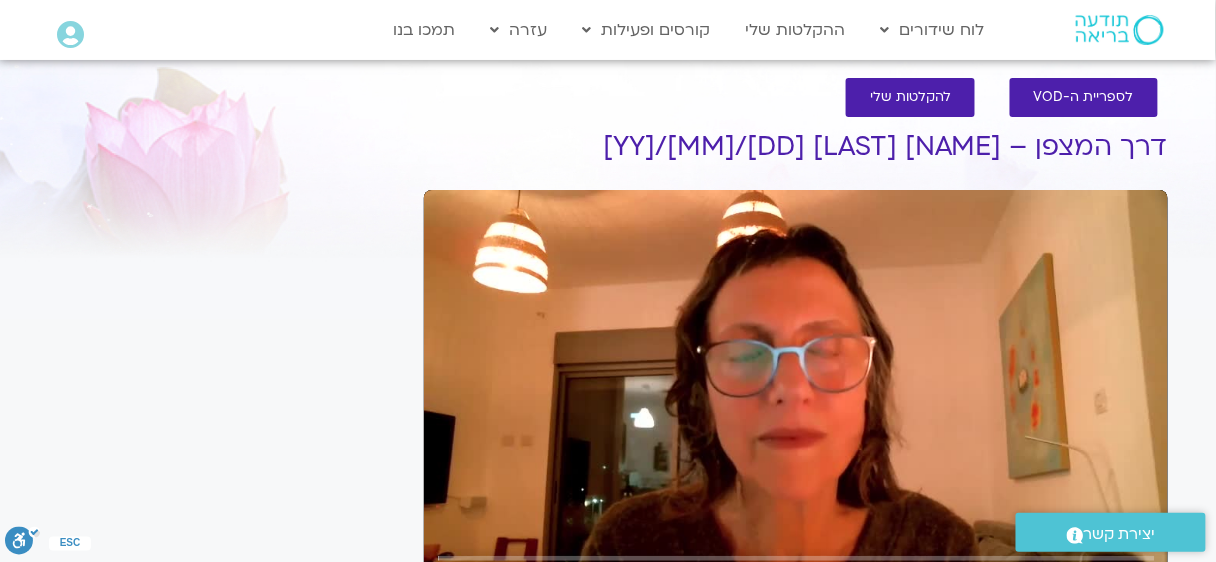 scroll, scrollTop: 0, scrollLeft: 0, axis: both 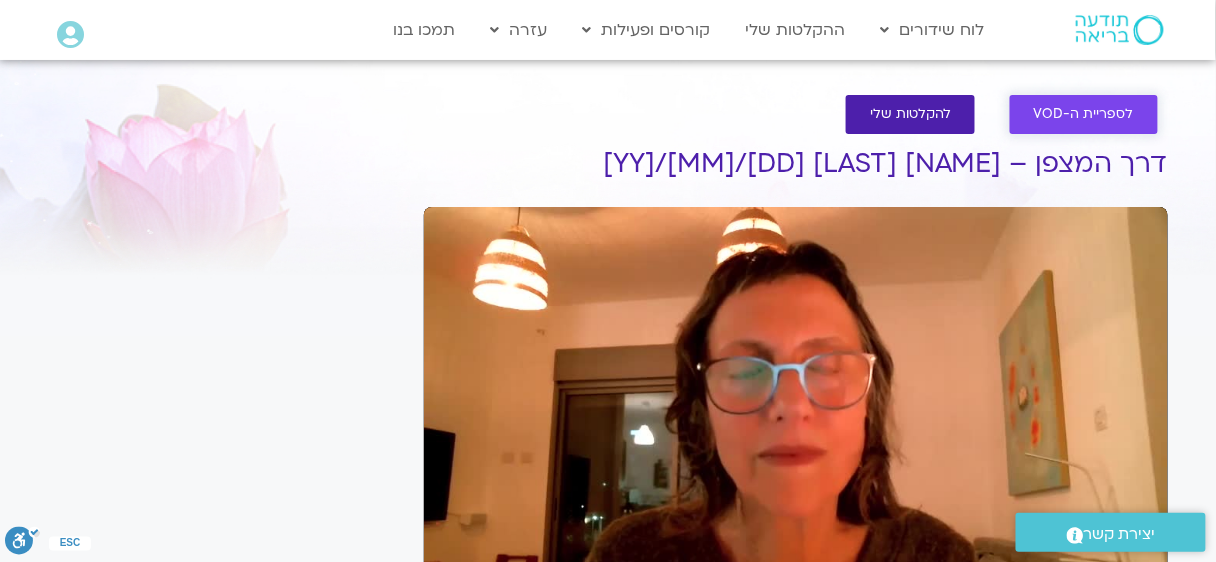 click on "לספריית ה-VOD" at bounding box center (1084, 114) 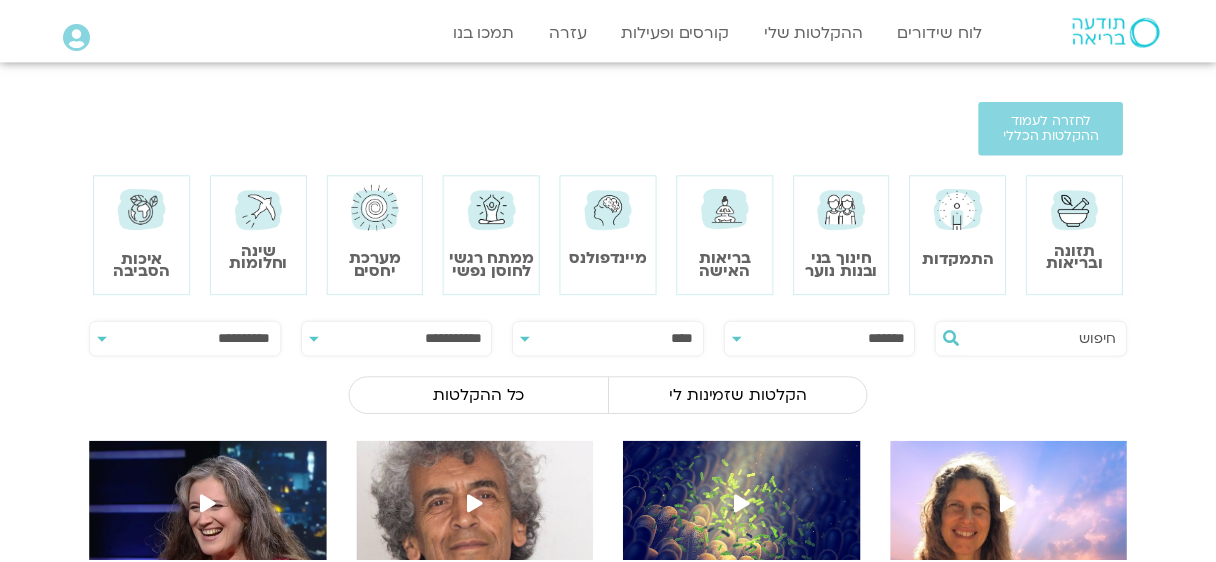 scroll, scrollTop: 0, scrollLeft: 0, axis: both 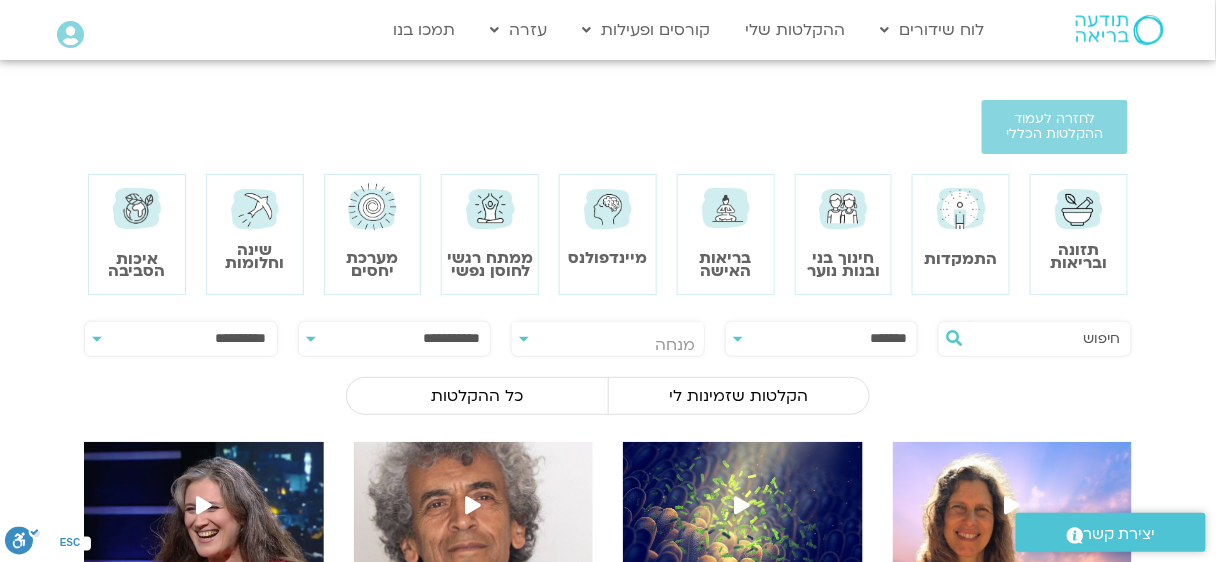 click on "מנחה" at bounding box center [608, 345] 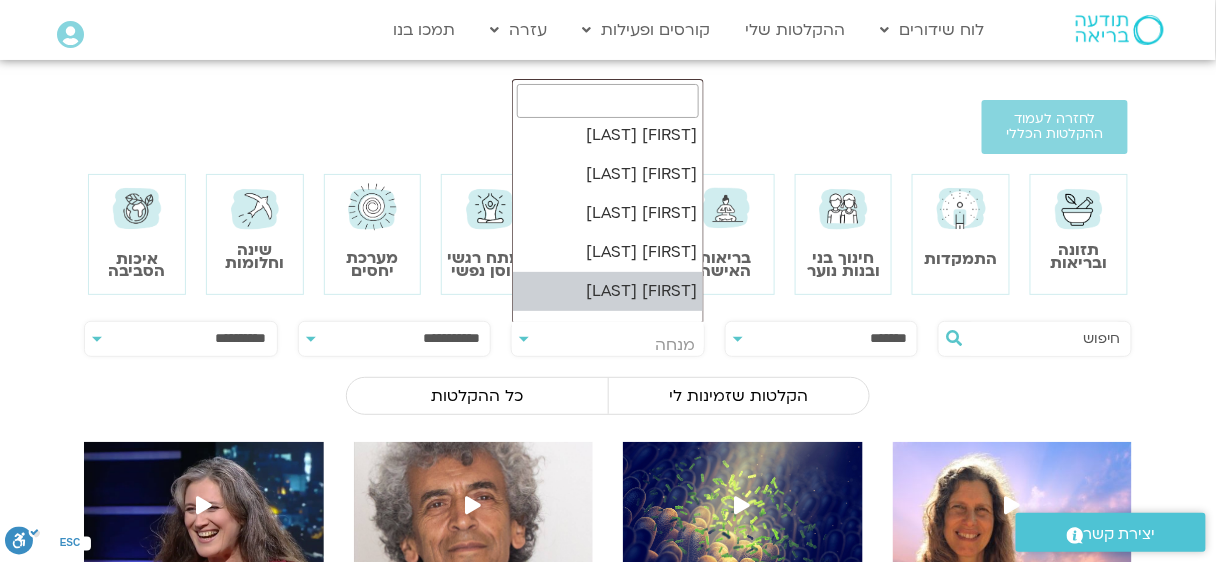 scroll, scrollTop: 3466, scrollLeft: 0, axis: vertical 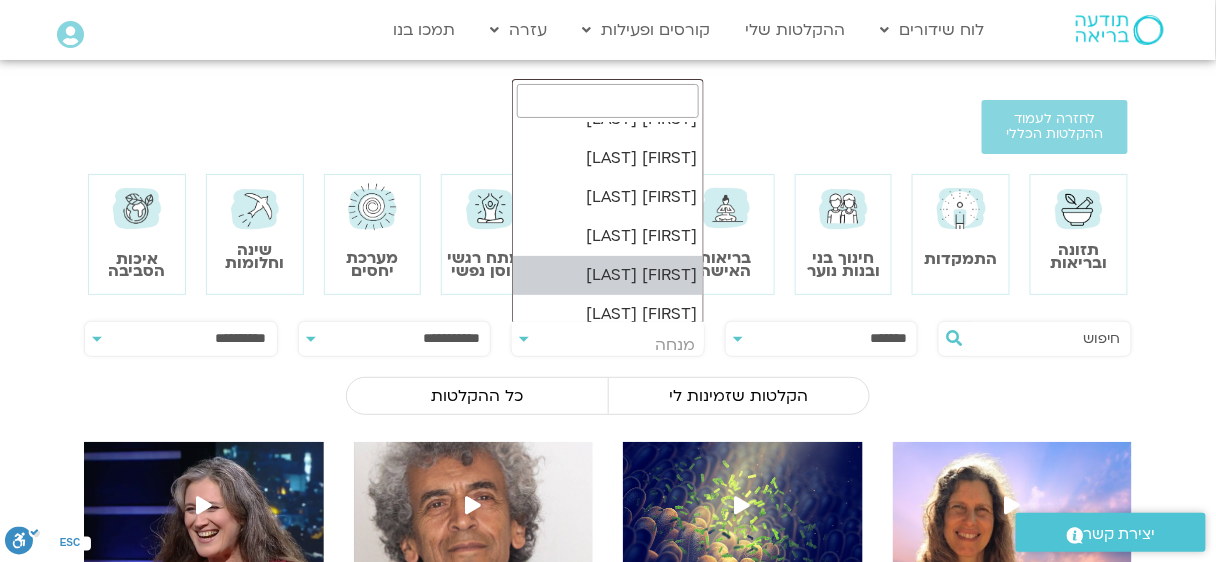select on "****" 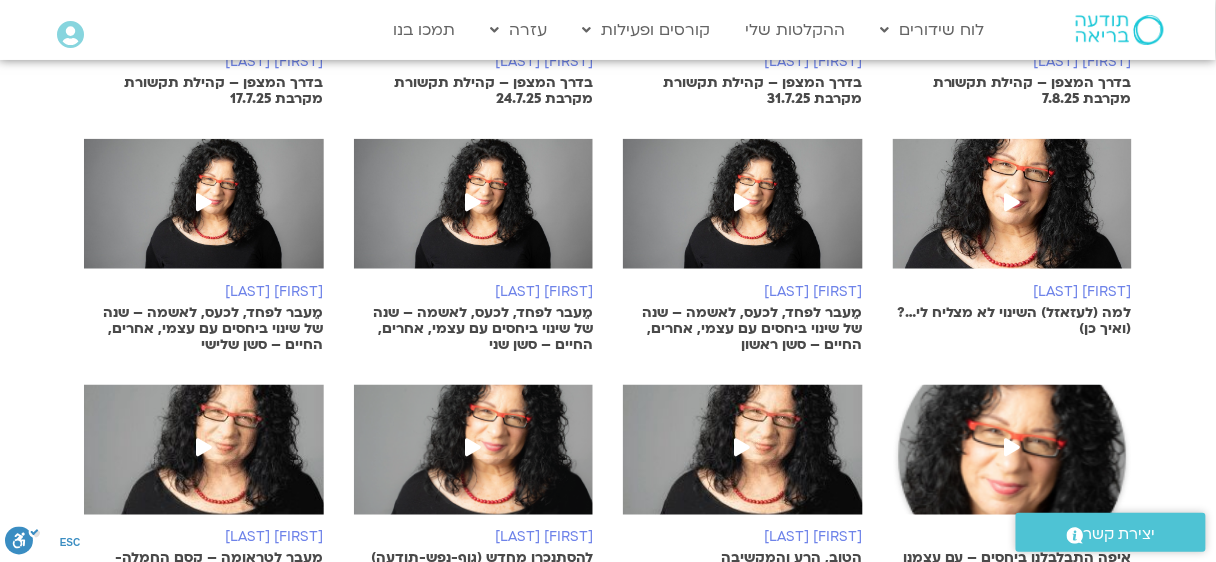 scroll, scrollTop: 666, scrollLeft: 0, axis: vertical 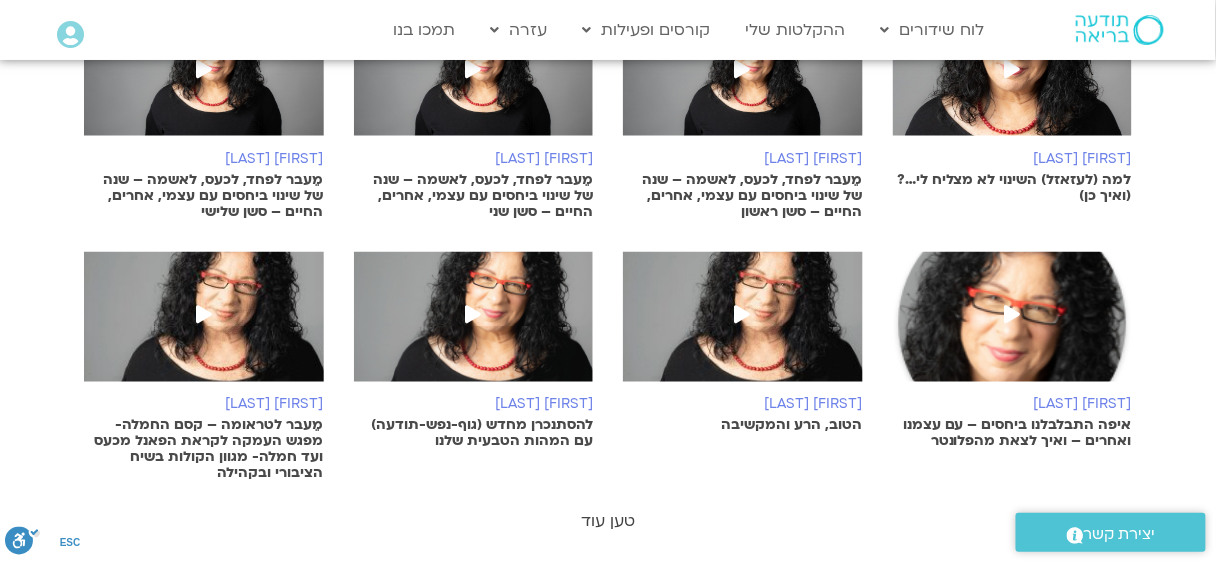 click on "טען עוד" at bounding box center (608, 522) 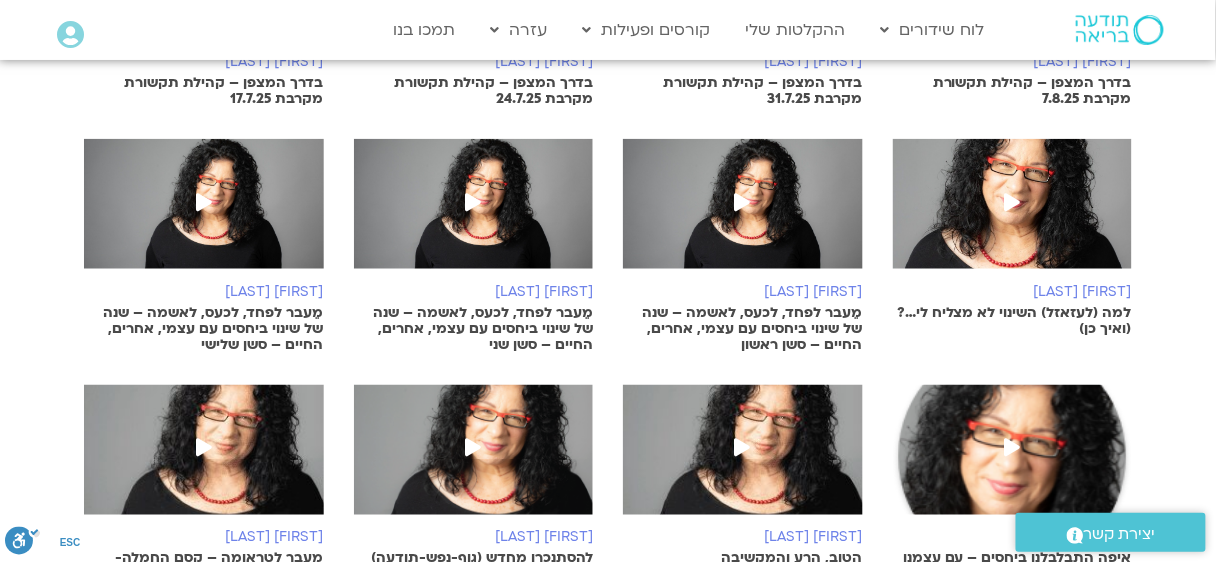 scroll, scrollTop: 400, scrollLeft: 0, axis: vertical 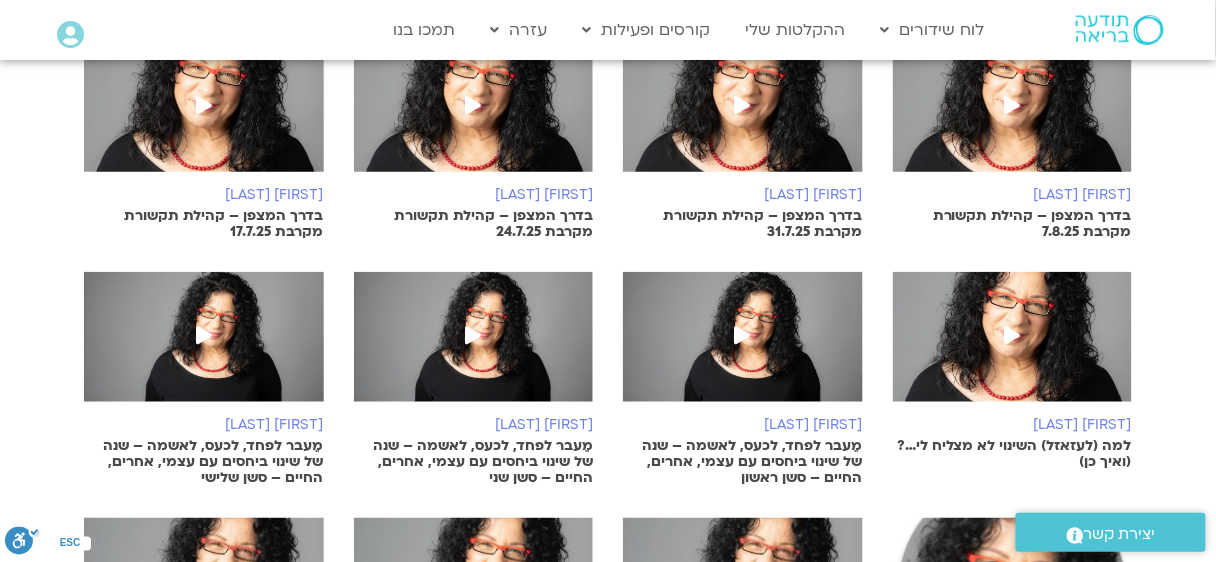click on "ארנינה קשתן" at bounding box center [743, 425] 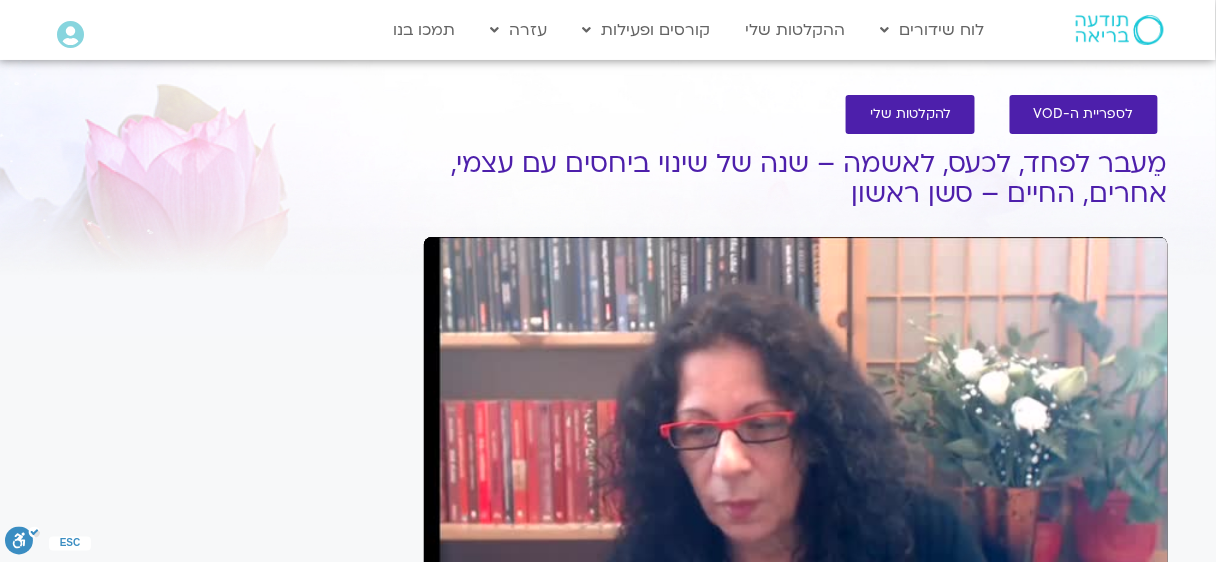 scroll, scrollTop: 301, scrollLeft: 0, axis: vertical 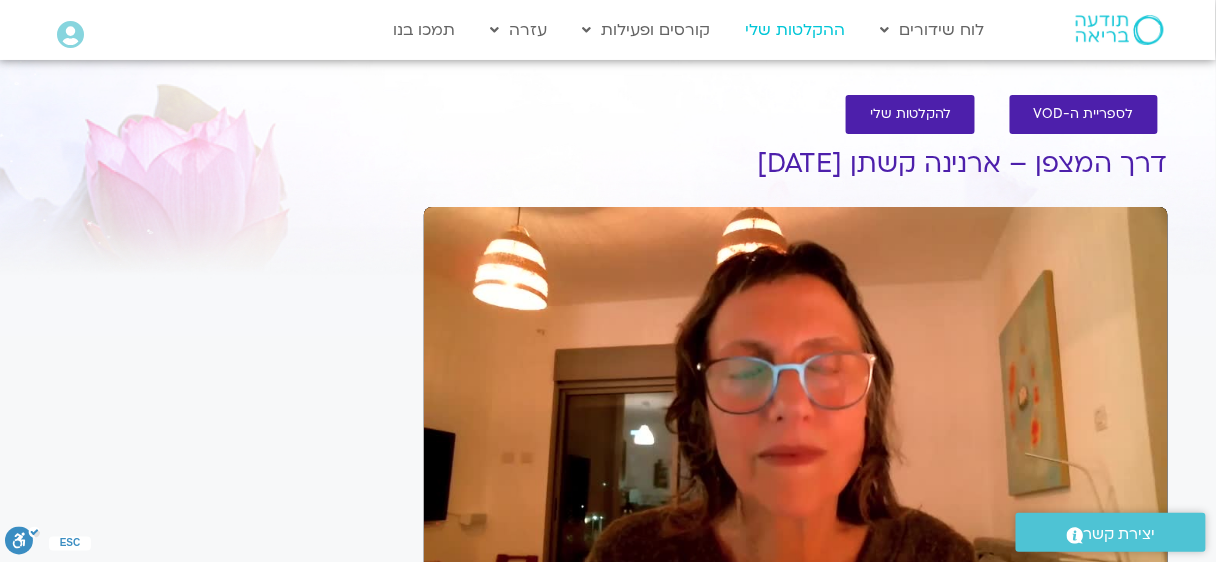 click on "ההקלטות שלי" at bounding box center [796, 30] 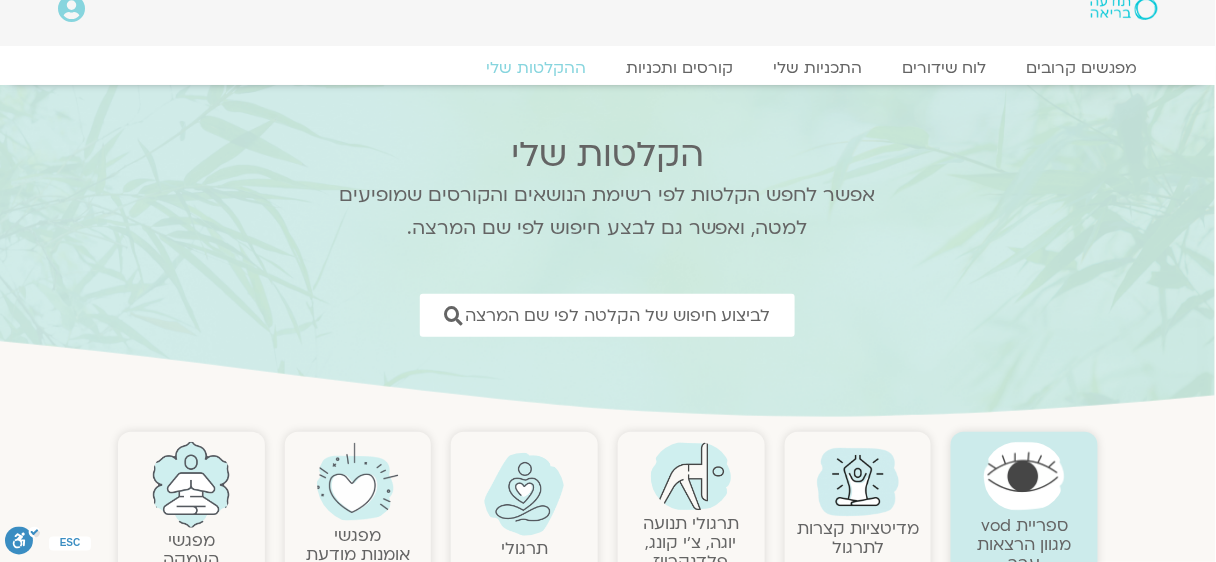 scroll, scrollTop: 133, scrollLeft: 0, axis: vertical 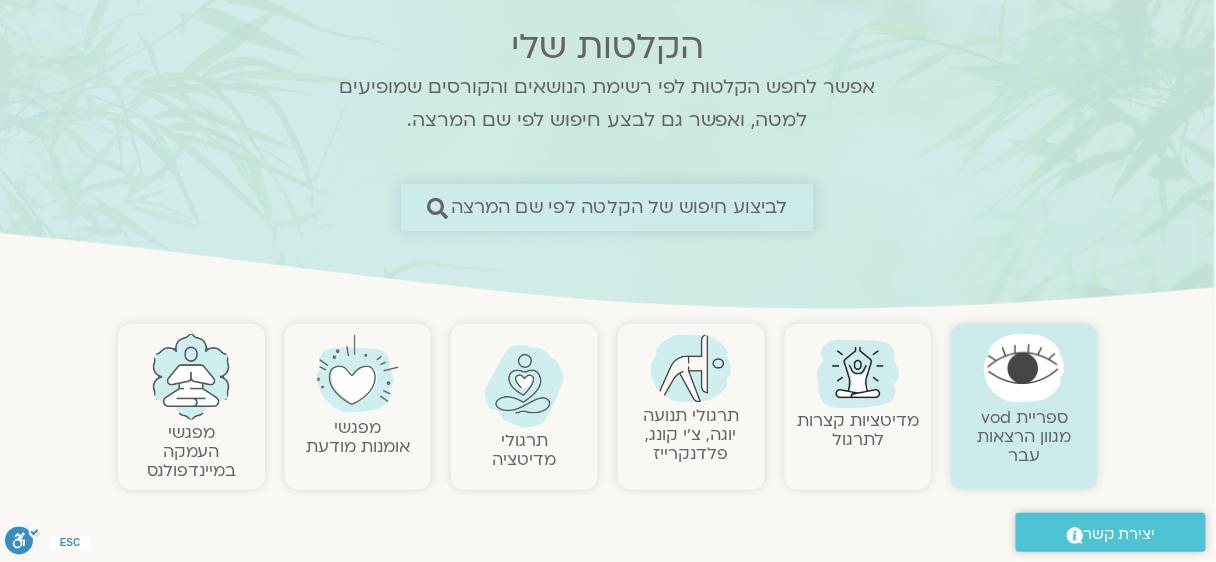 click on "לביצוע חיפוש של הקלטה לפי שם המרצה" at bounding box center (619, 207) 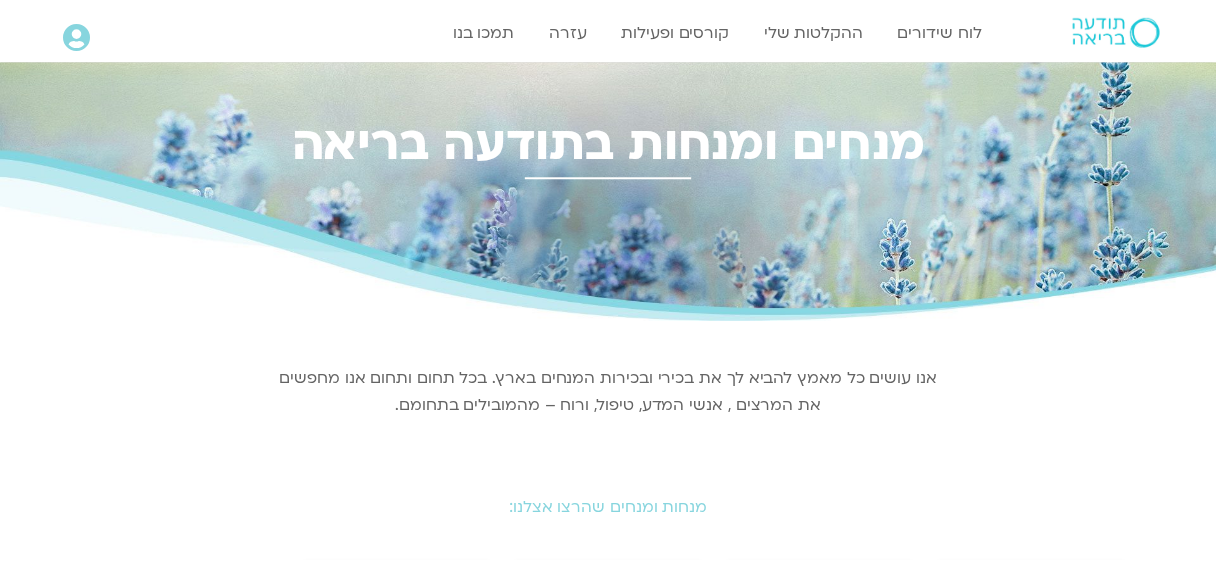 scroll, scrollTop: 0, scrollLeft: 0, axis: both 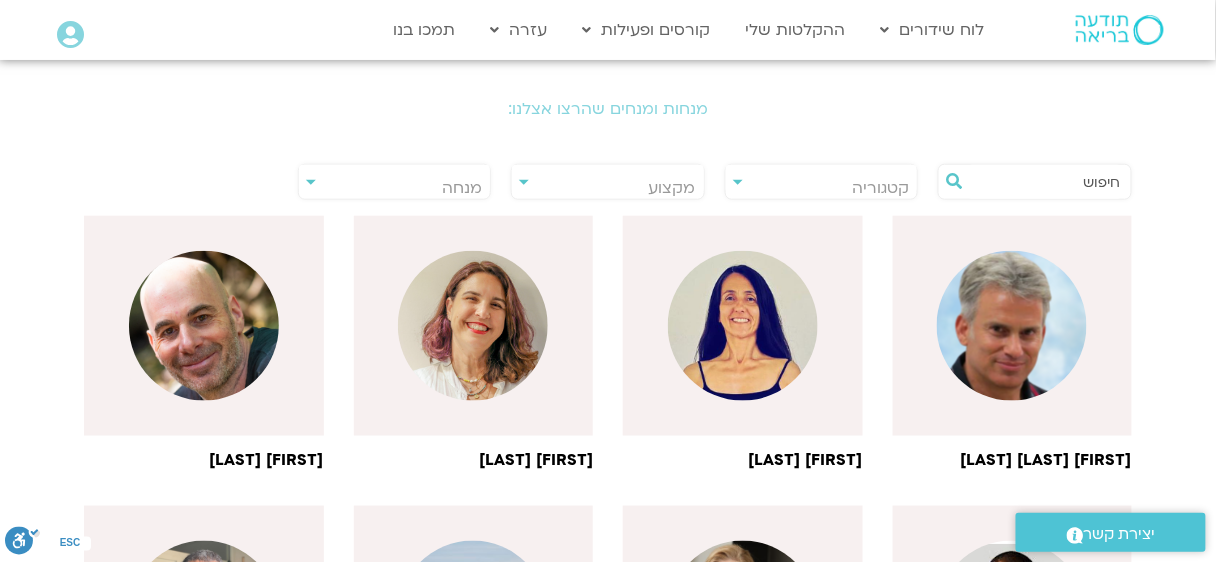 click on "מקצוע" at bounding box center (608, 188) 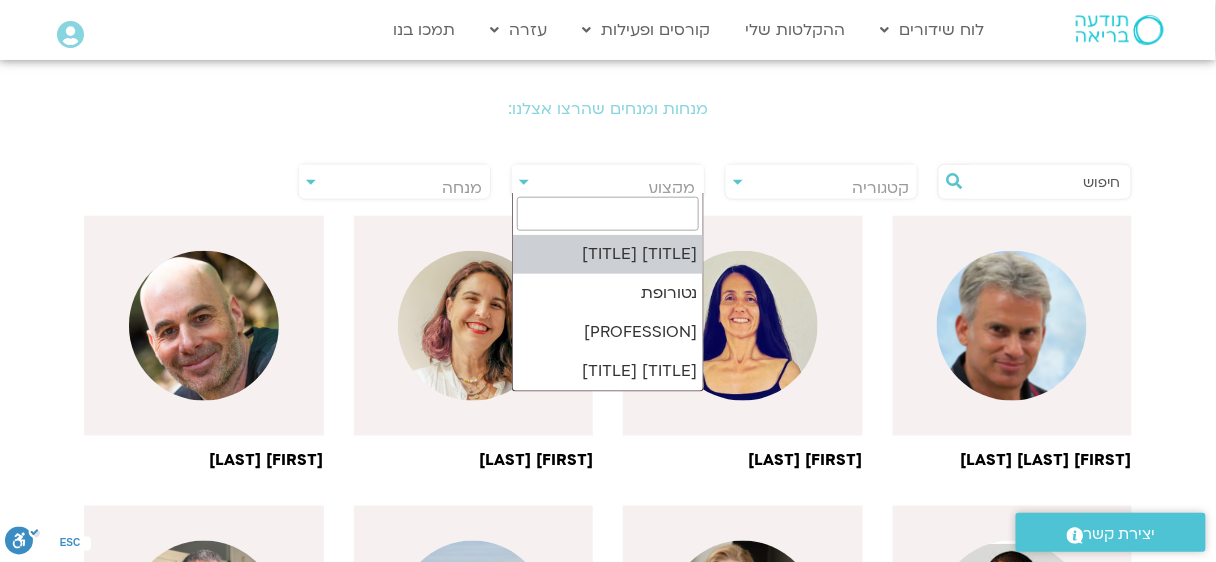 click on "מקצוע" at bounding box center (608, 188) 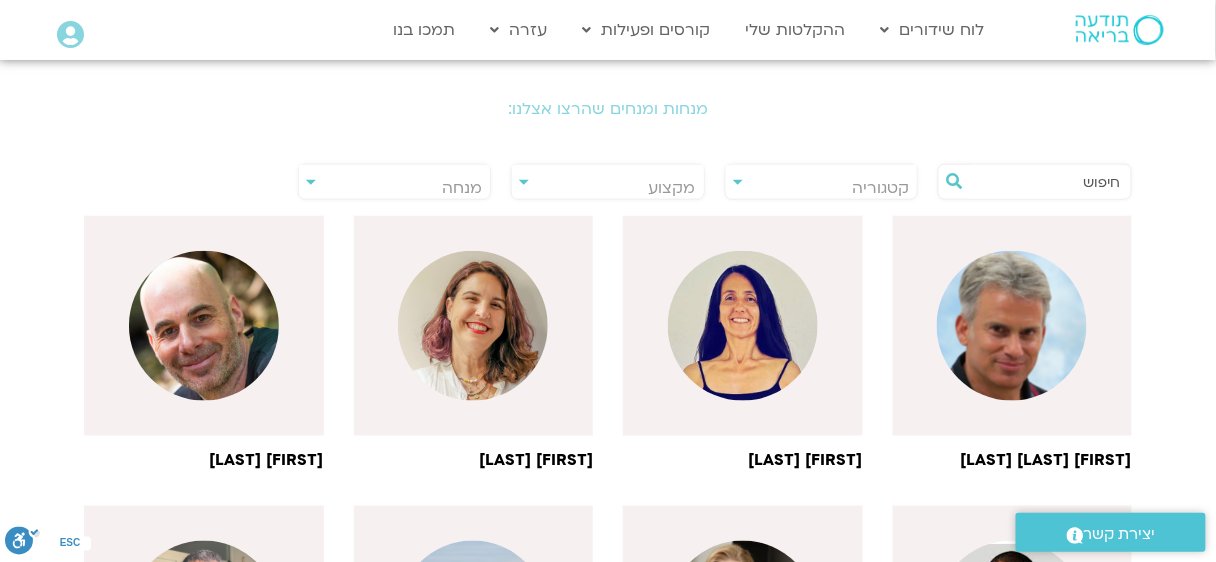 click on "קטגוריה" at bounding box center [822, 188] 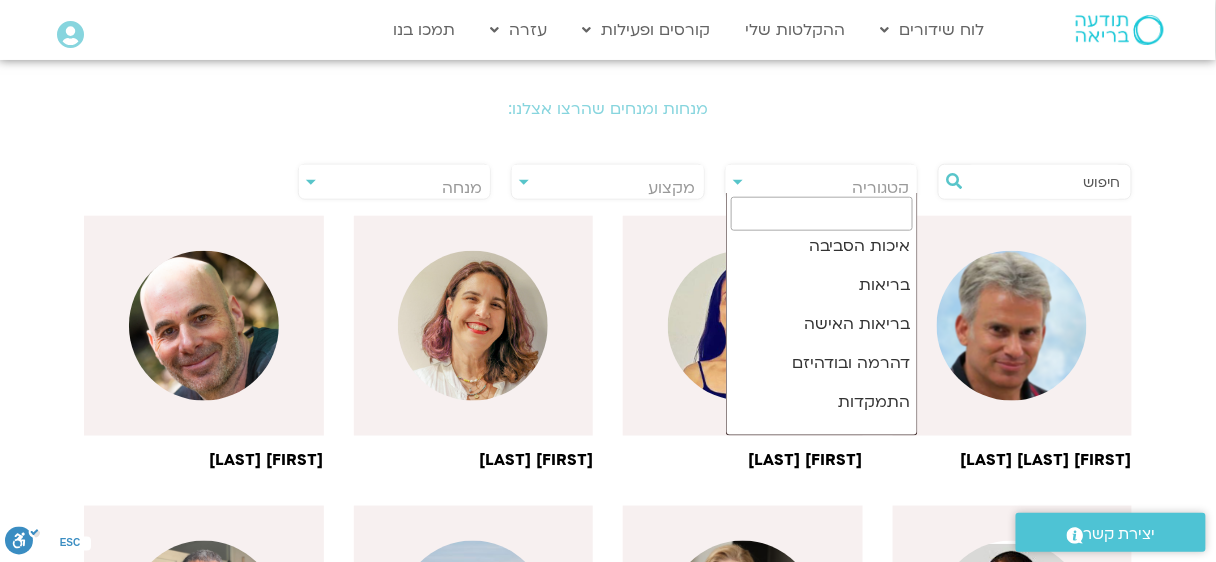 scroll, scrollTop: 0, scrollLeft: 0, axis: both 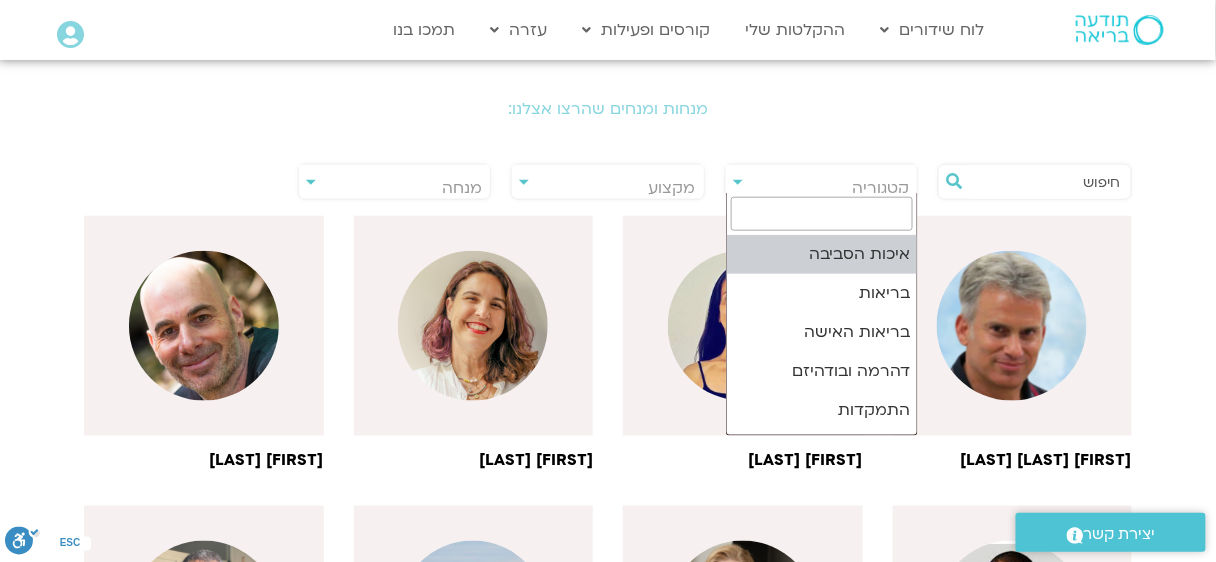 click on "**********" at bounding box center (608, 518) 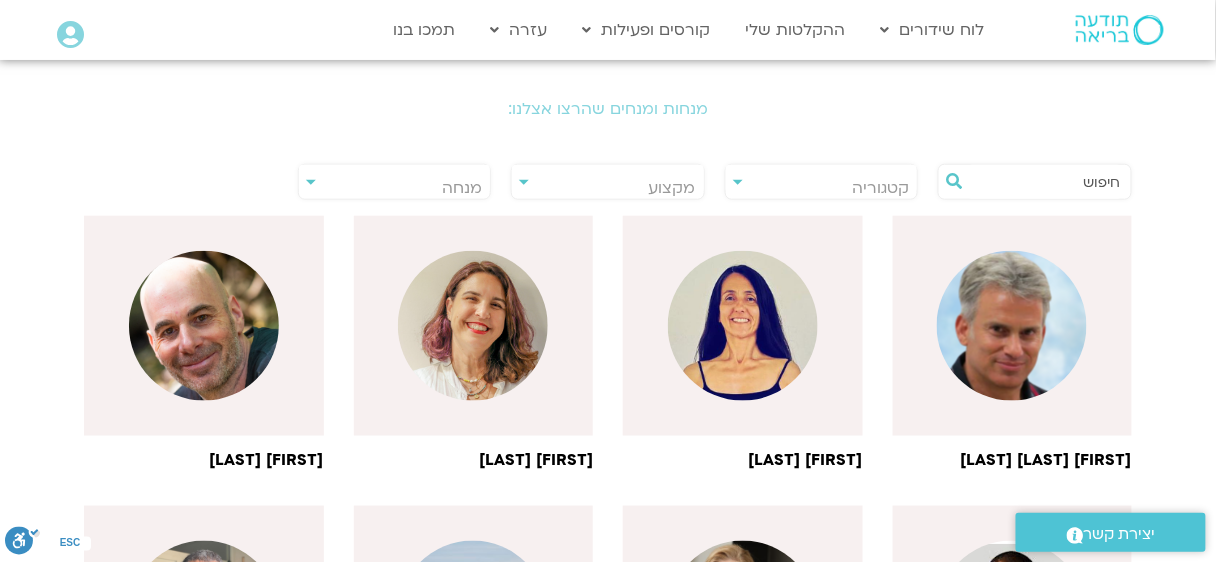 click on "מנחה" at bounding box center [462, 188] 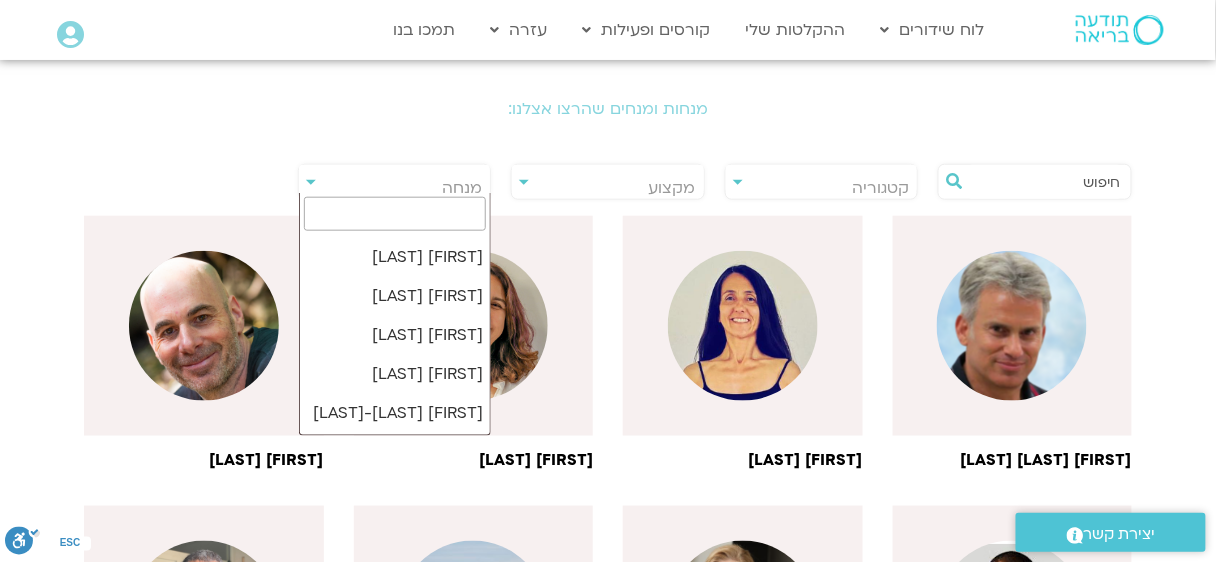 scroll, scrollTop: 16000, scrollLeft: 0, axis: vertical 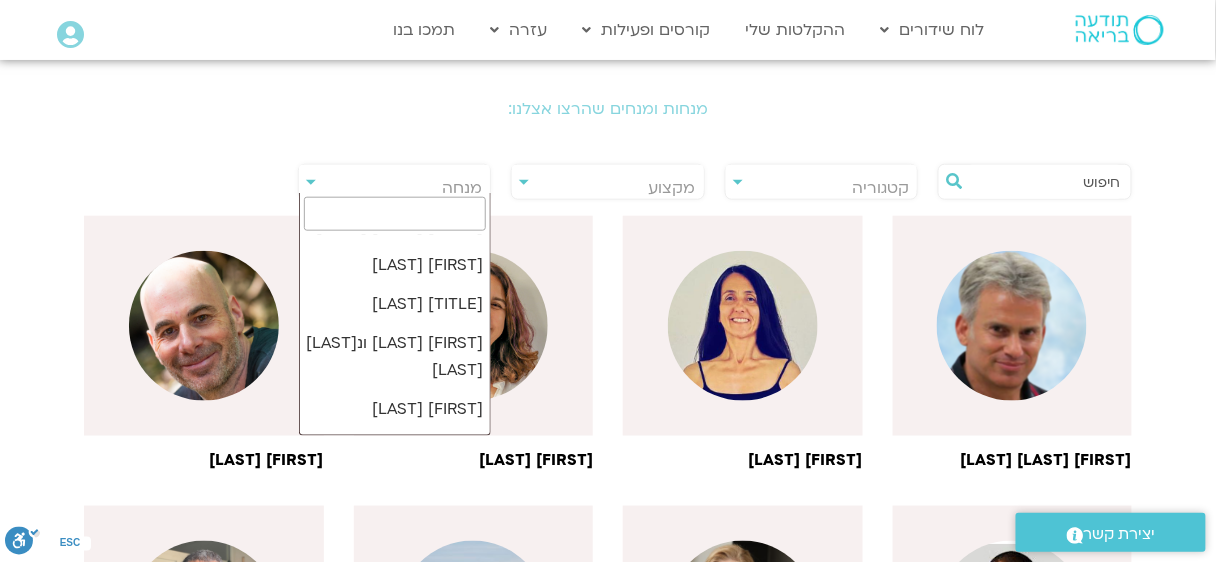 paste on "קשתן" 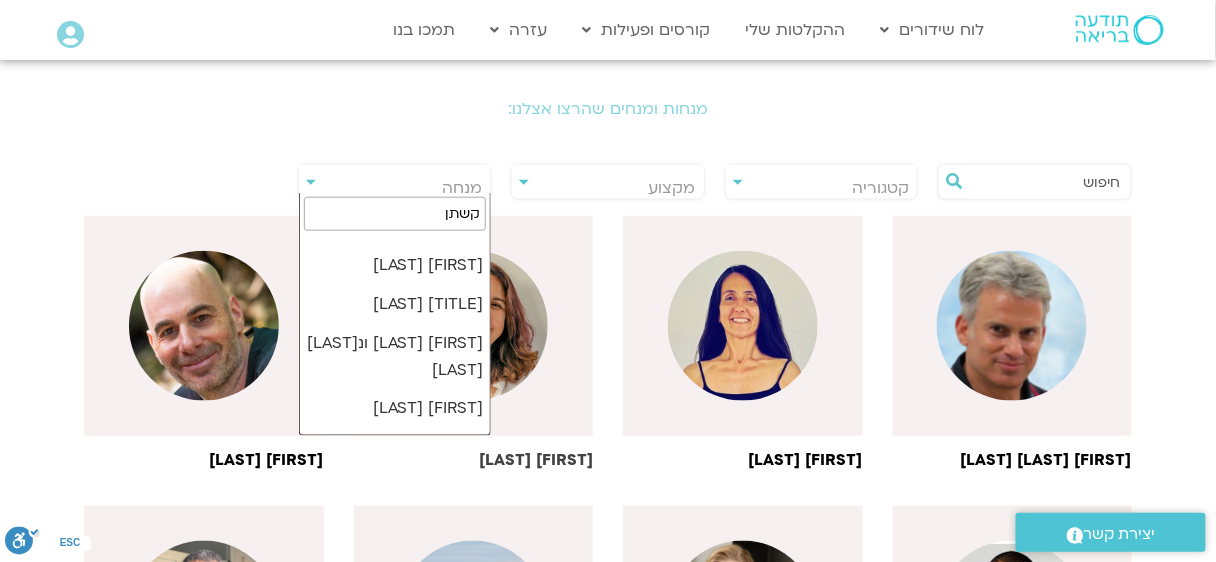 scroll, scrollTop: 0, scrollLeft: 0, axis: both 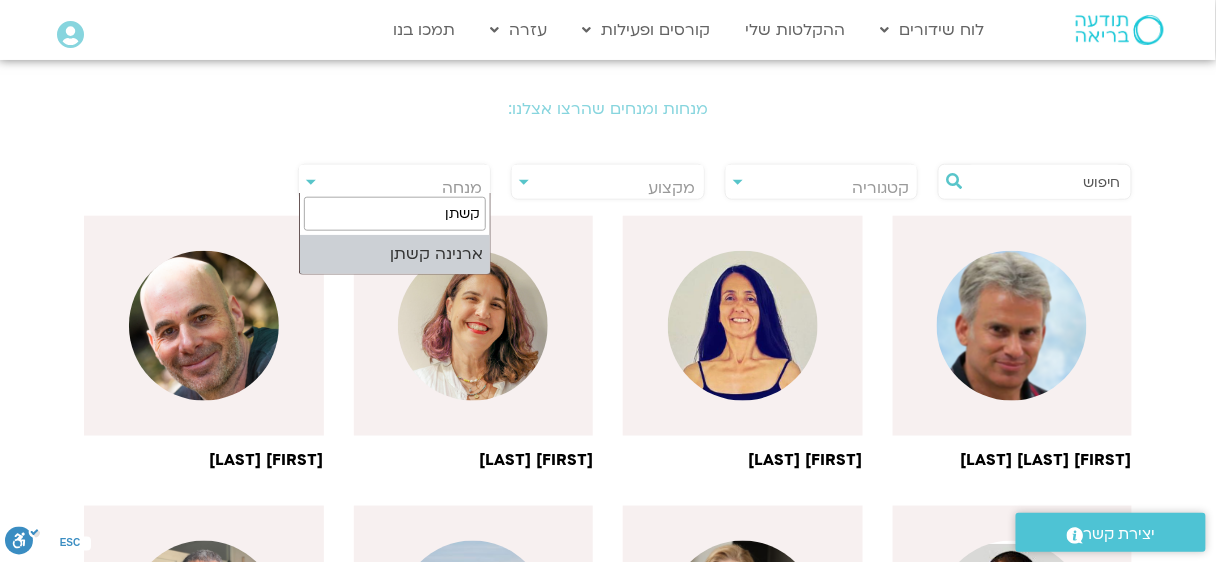 type on "קשתן" 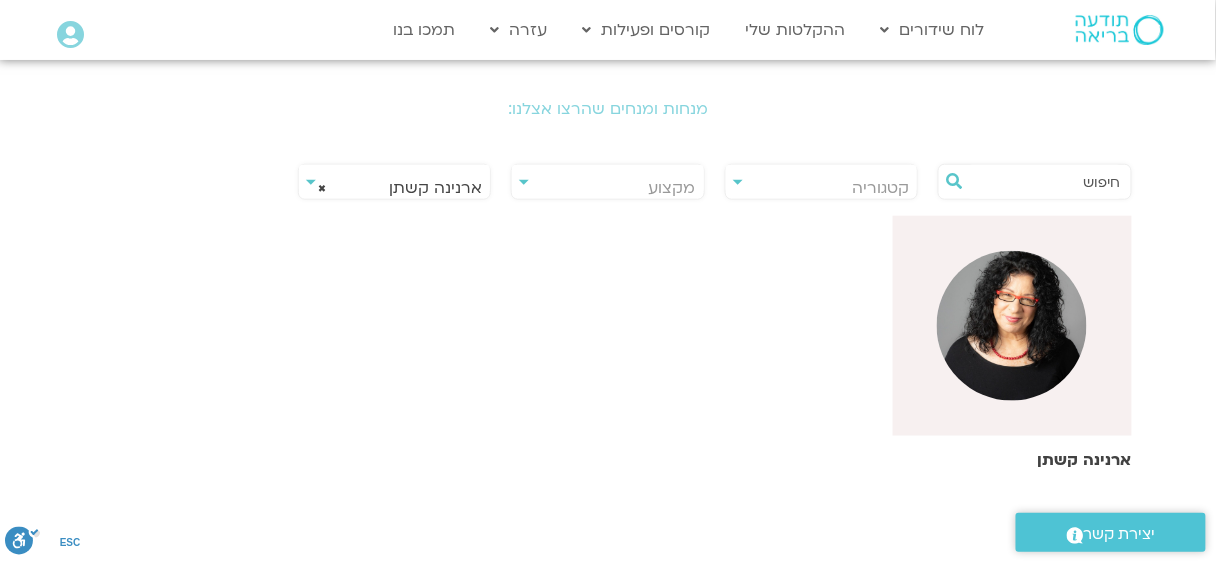 click at bounding box center (1012, 326) 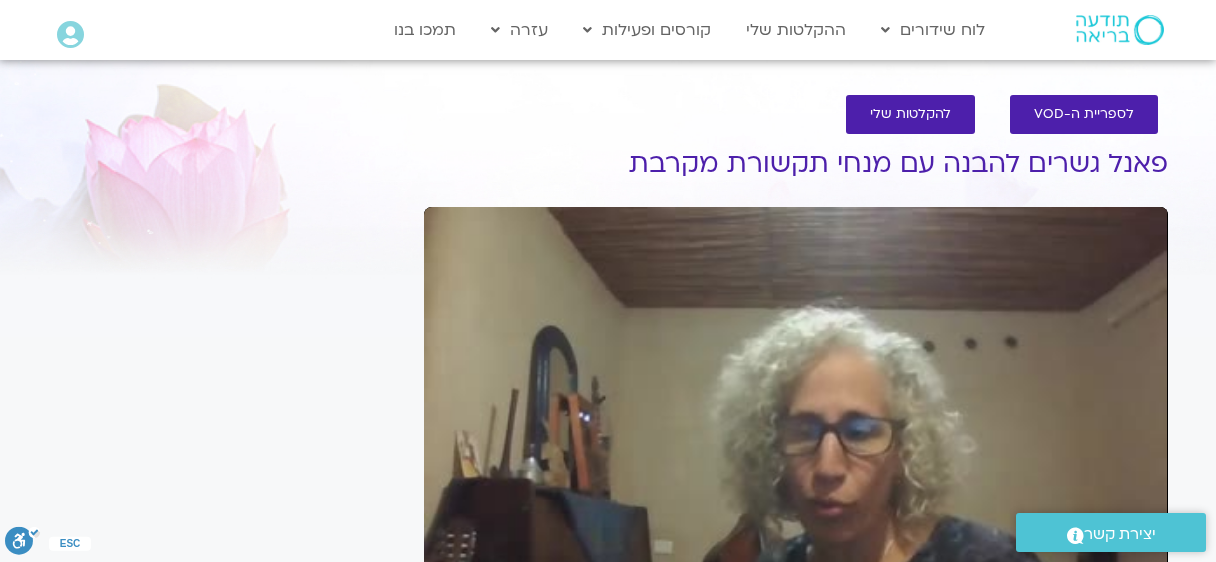 scroll, scrollTop: 0, scrollLeft: 0, axis: both 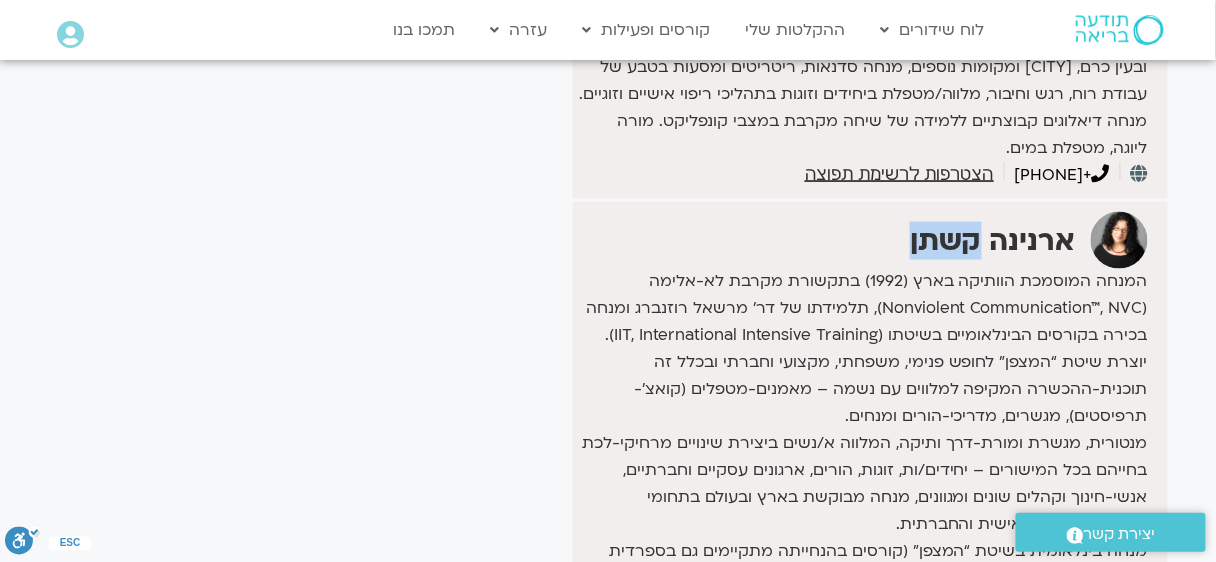 drag, startPoint x: 913, startPoint y: 245, endPoint x: 979, endPoint y: 240, distance: 66.189125 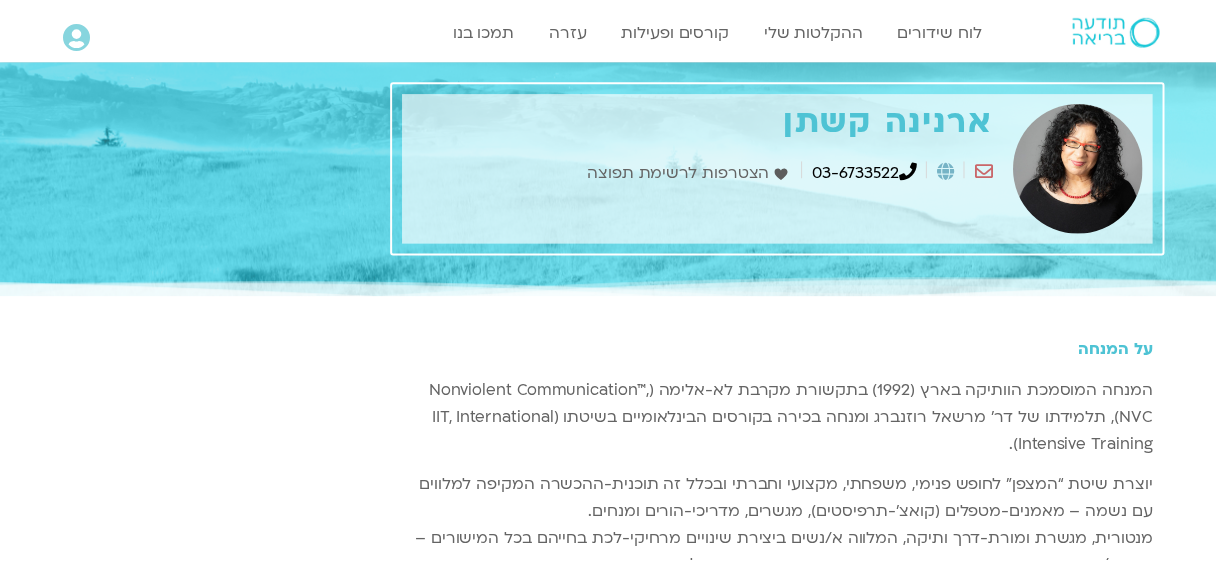 scroll, scrollTop: 0, scrollLeft: 0, axis: both 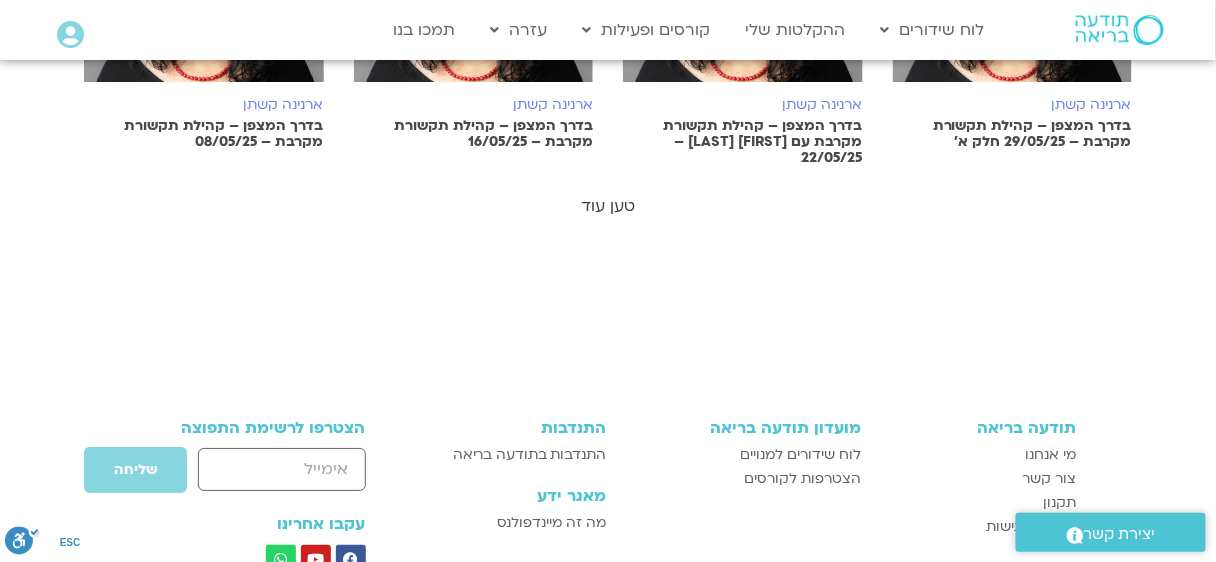 click on "טען עוד" at bounding box center (608, 206) 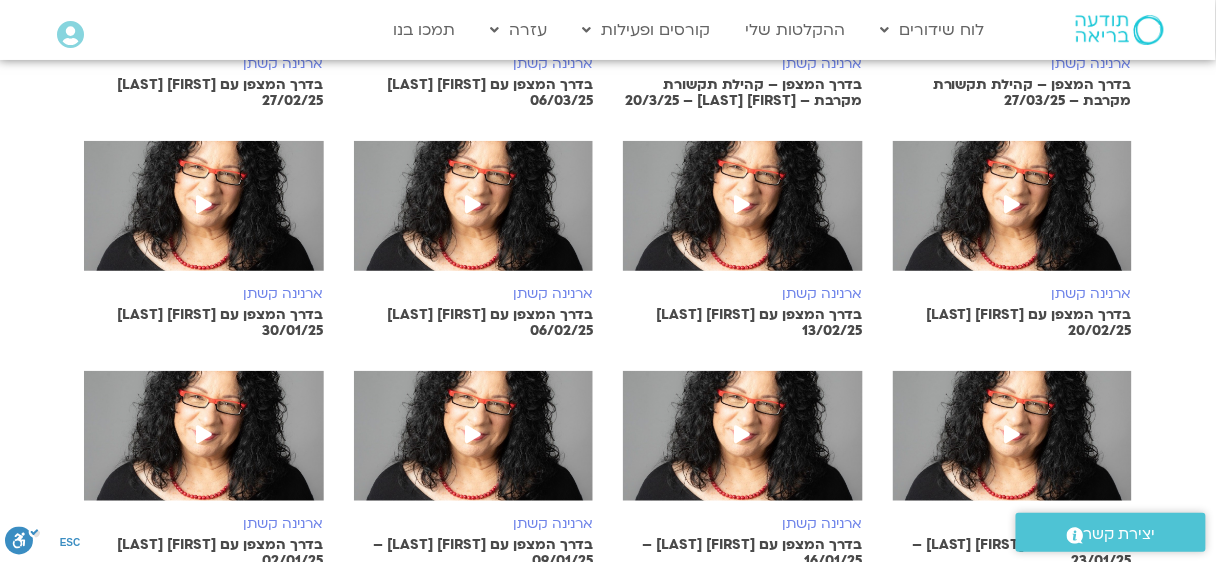 scroll, scrollTop: 2266, scrollLeft: 0, axis: vertical 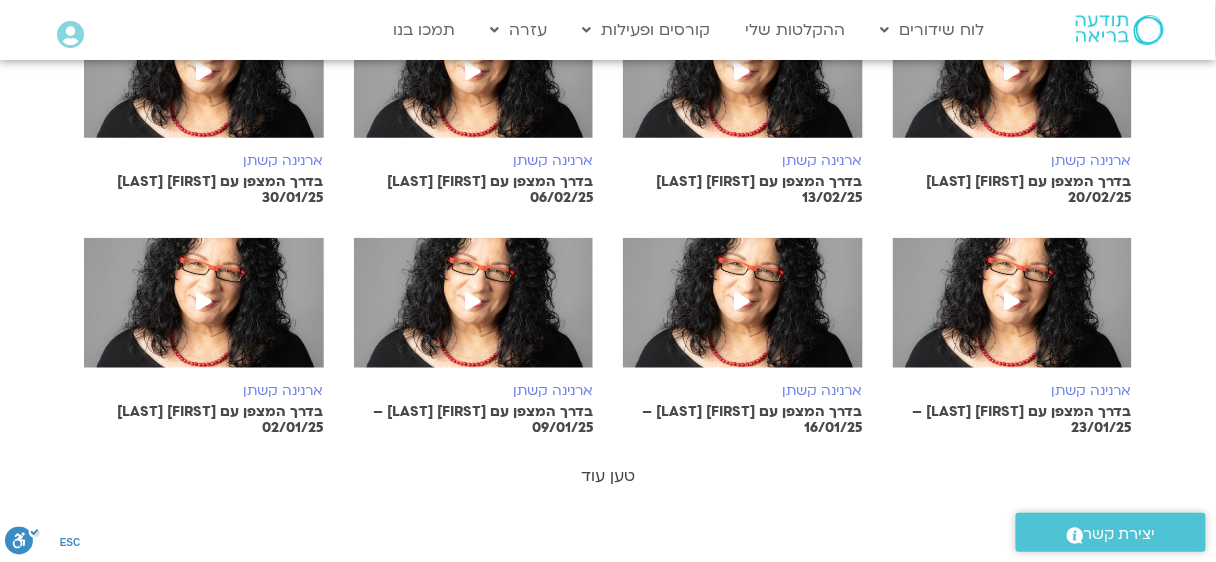 click on "טען עוד" at bounding box center [608, 476] 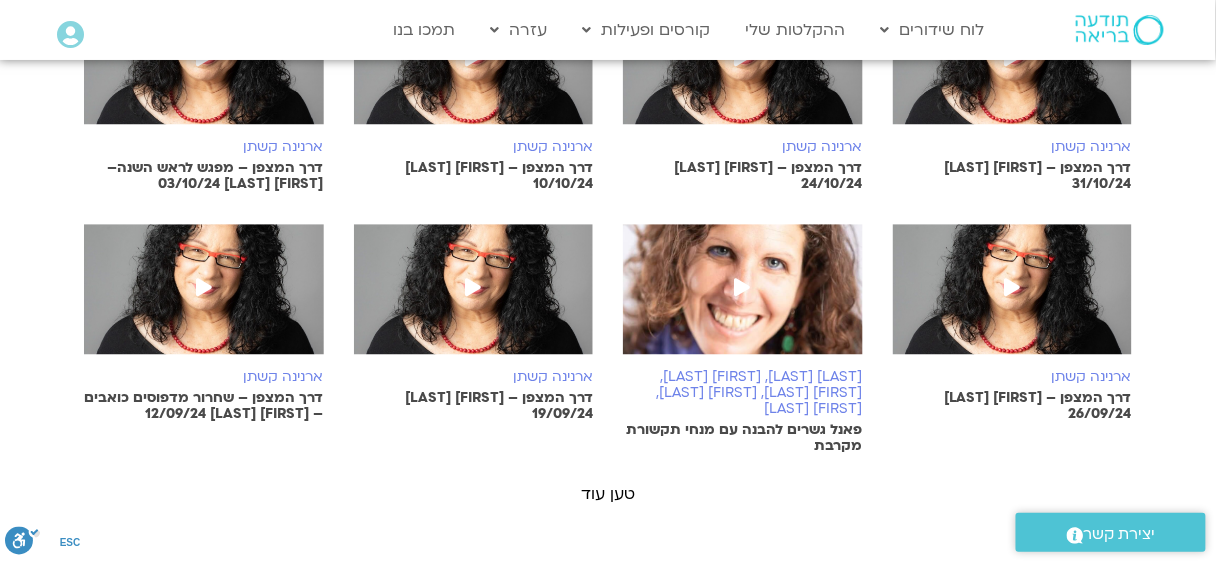 scroll, scrollTop: 3333, scrollLeft: 0, axis: vertical 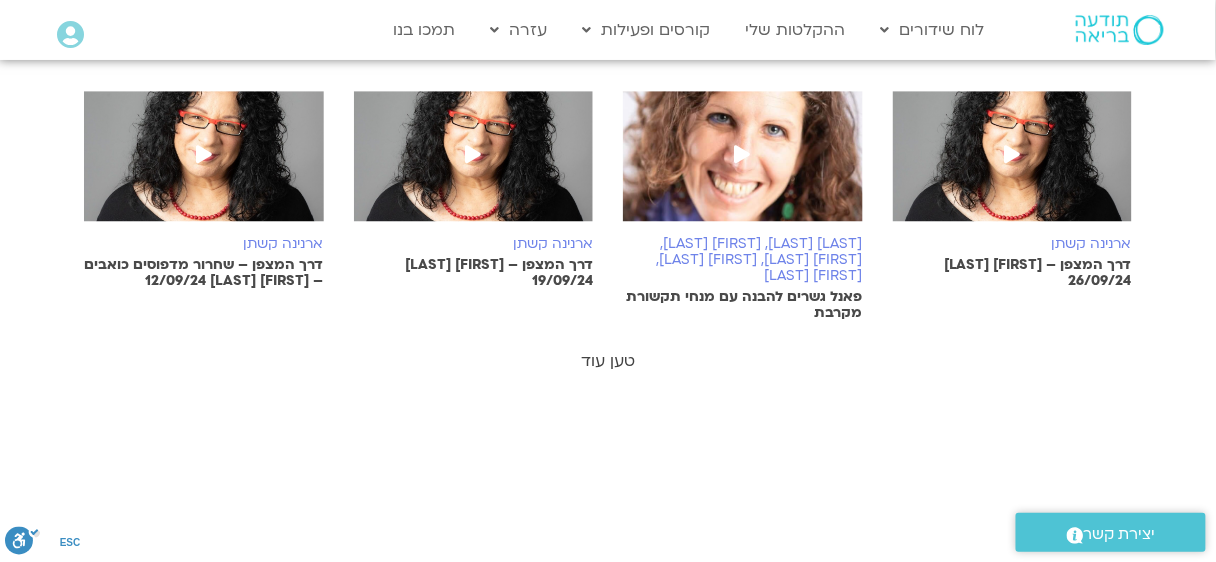 click on "טען עוד" at bounding box center (608, 361) 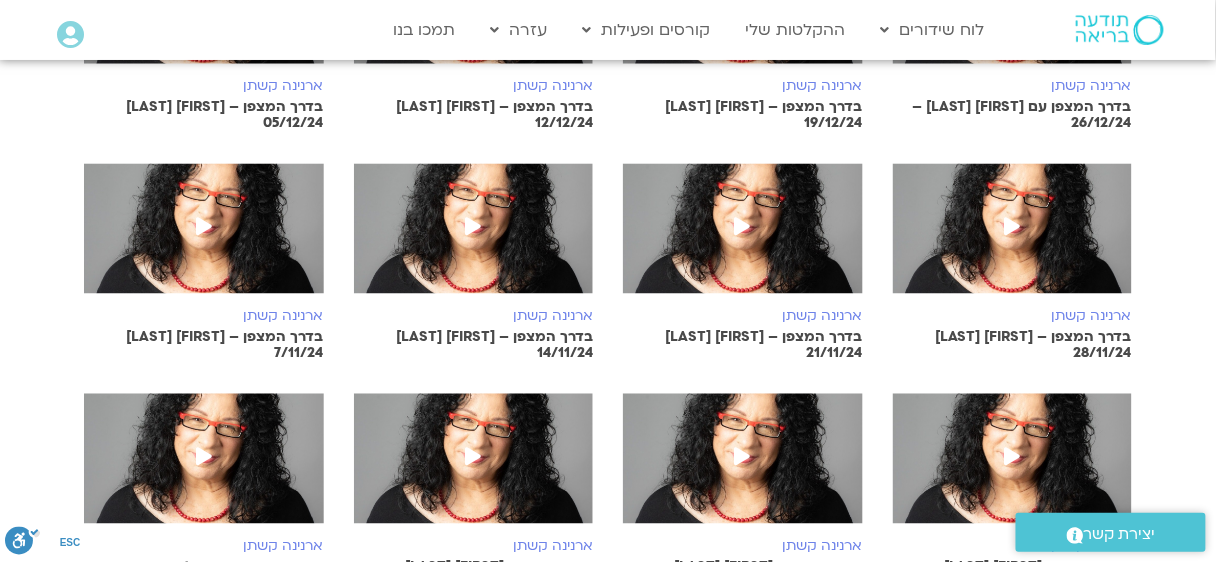 scroll, scrollTop: 2666, scrollLeft: 0, axis: vertical 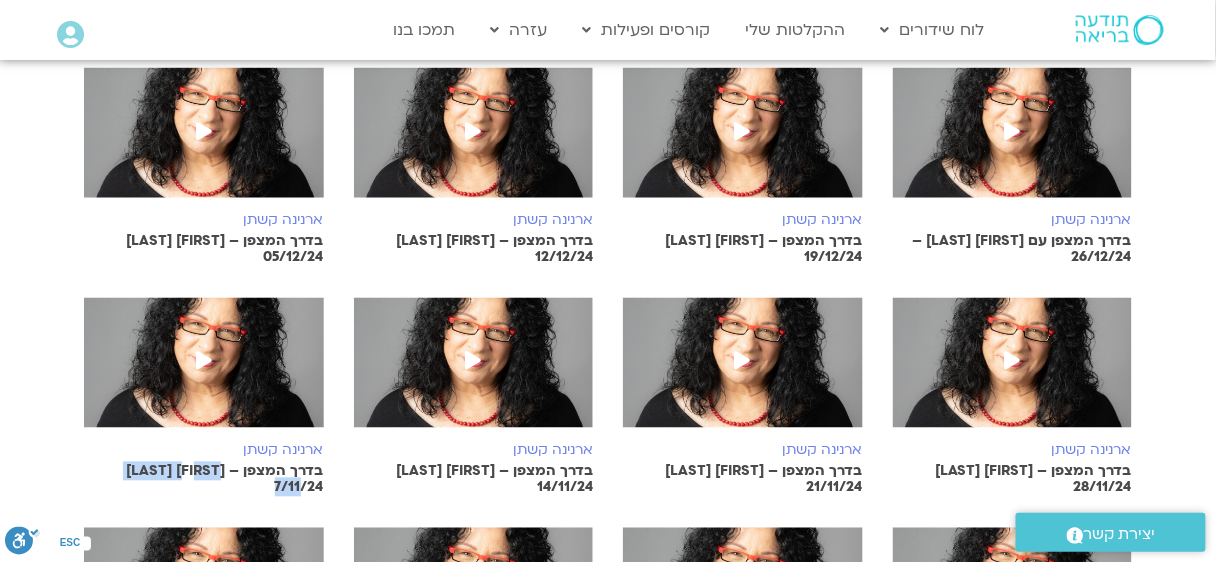 drag, startPoint x: 68, startPoint y: 446, endPoint x: 206, endPoint y: 426, distance: 139.44174 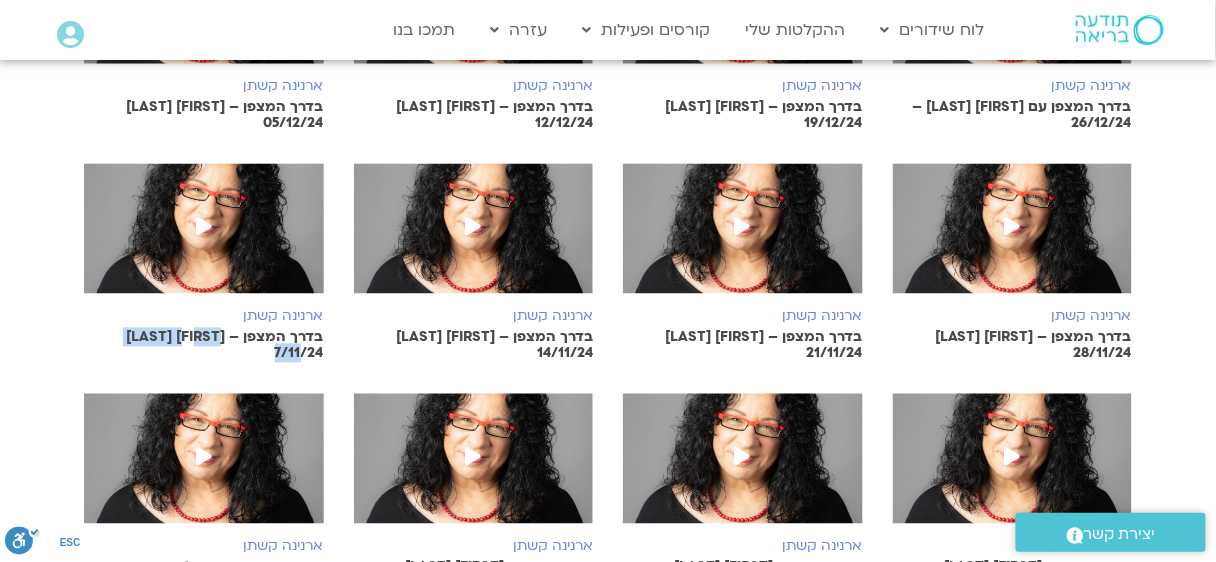 scroll, scrollTop: 2666, scrollLeft: 0, axis: vertical 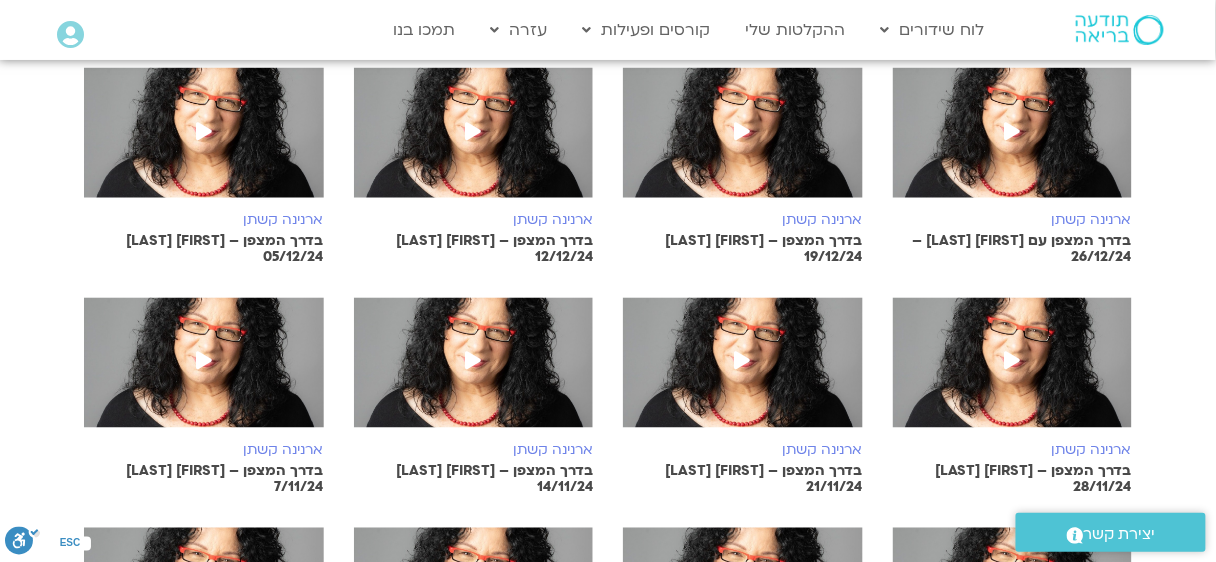 click on "ארנינה קשתן בדרך המצפן עם ארנינה קשתן – 26/12/24" at bounding box center (1013, 167) 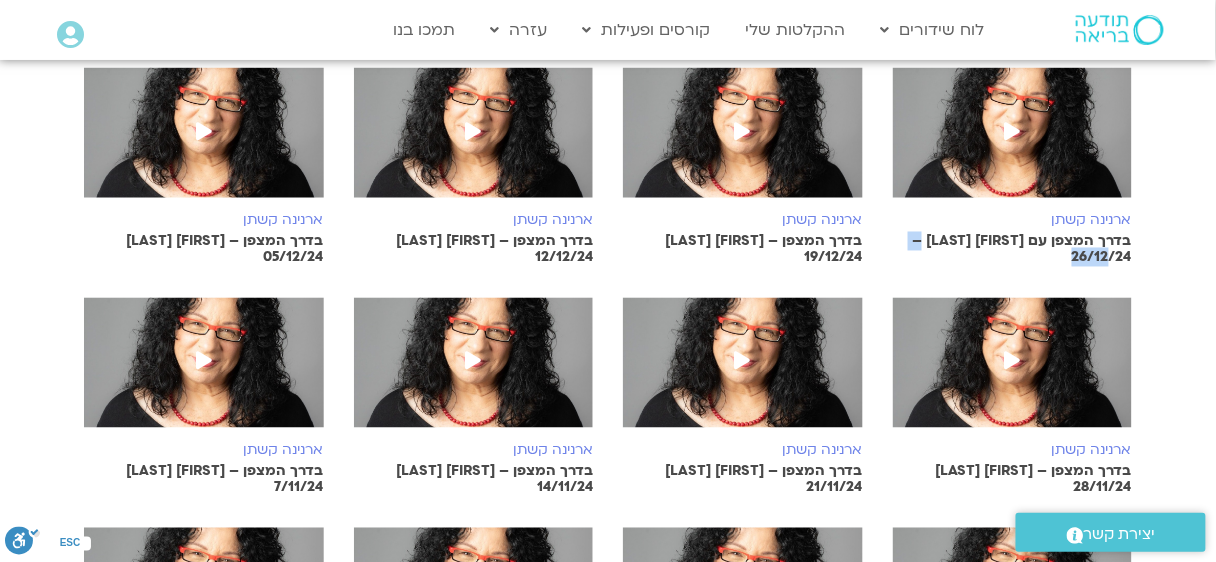 drag, startPoint x: 1138, startPoint y: 208, endPoint x: 1081, endPoint y: 208, distance: 57 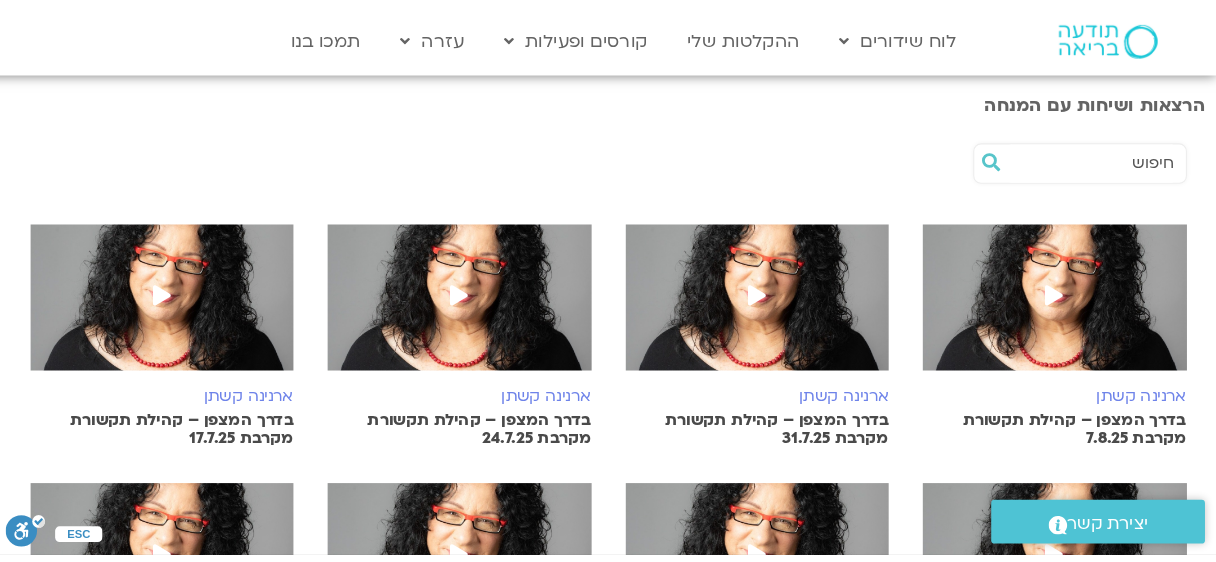 scroll, scrollTop: 674, scrollLeft: 0, axis: vertical 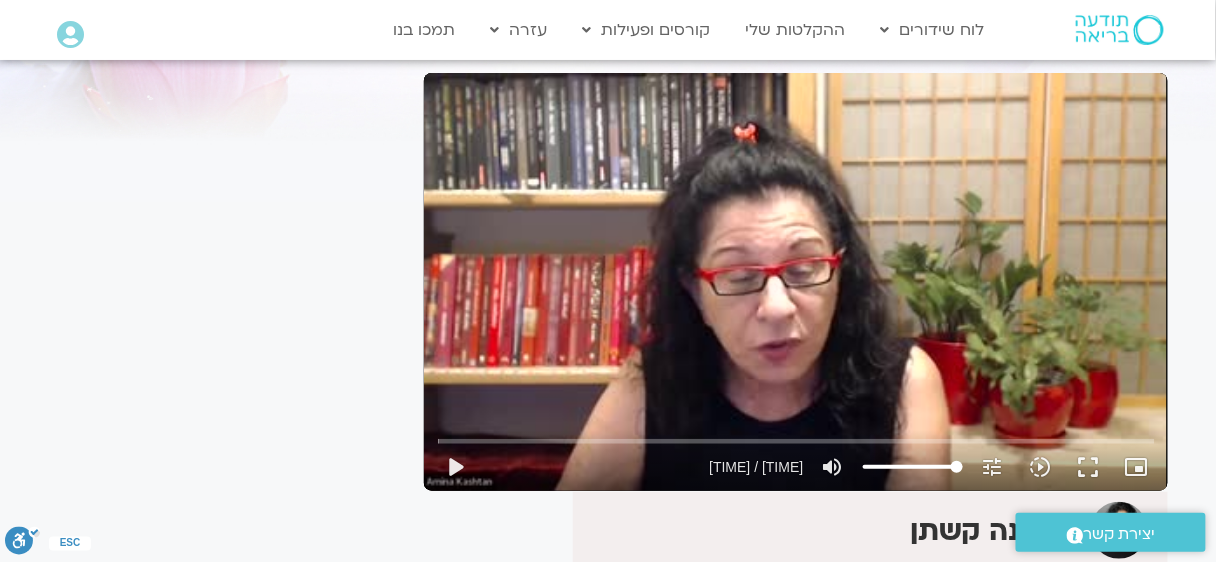 click on "Skip Ad play_arrow [TIME] / [TIME] volume_up Mute tune Resolution Auto 240p slow_motion_video Playback speed 1x 1x fullscreen picture_in_picture_alt Picture-in-Picture Off close Resolution 240p Auto done close Playback speed 0.5x 0.75x 1x done 1.25x 1.5x 1.75x 2x" at bounding box center [796, 282] 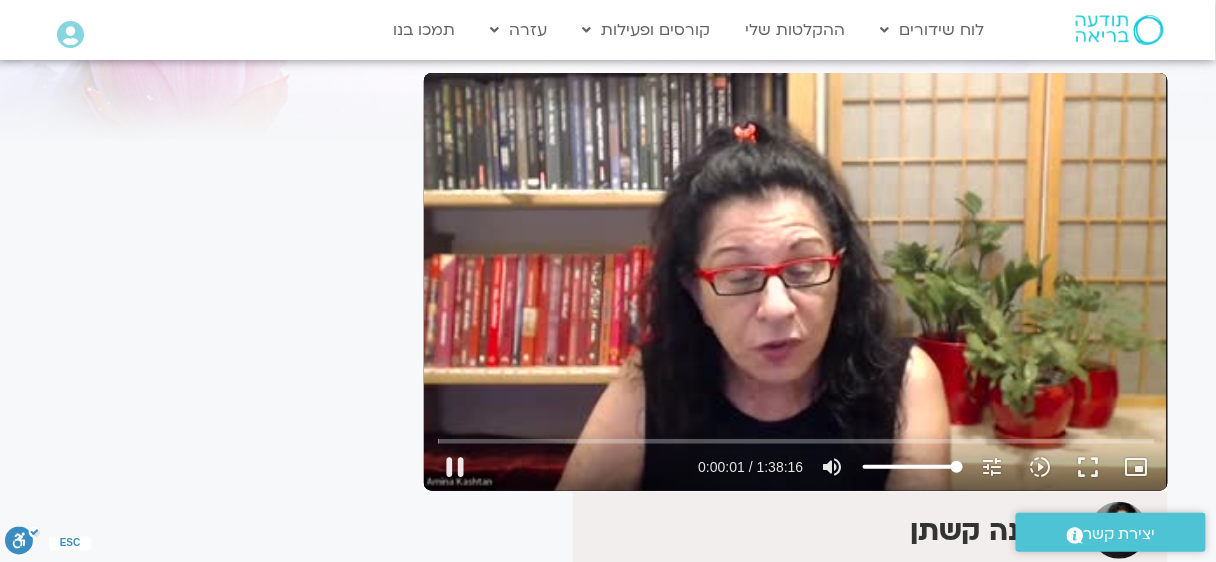 type on "1.677965" 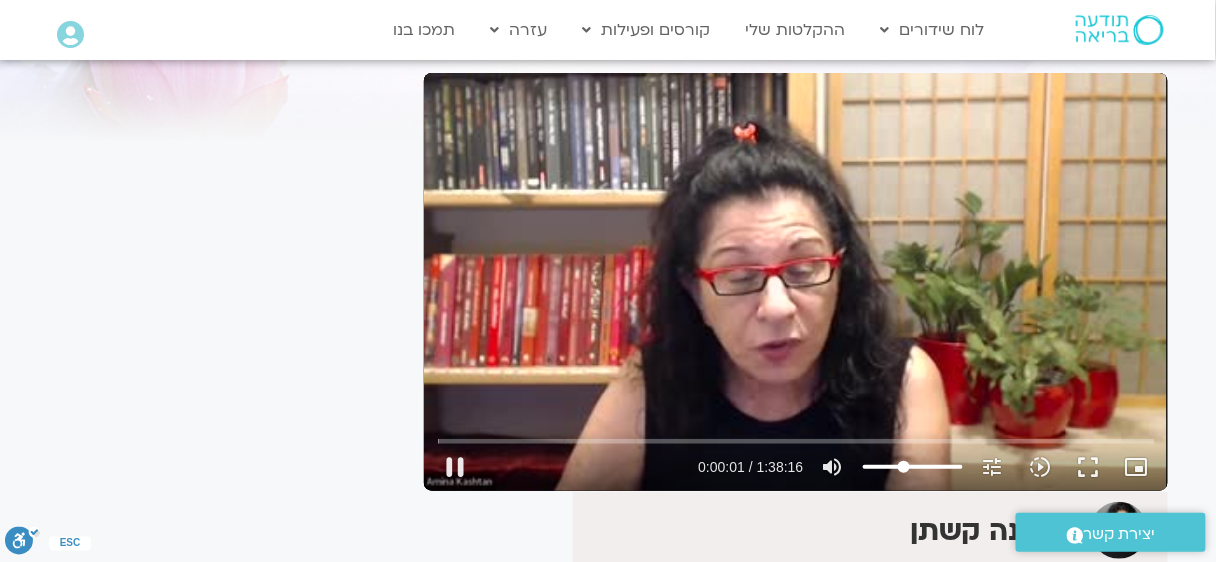 type on "40.6306818181818" 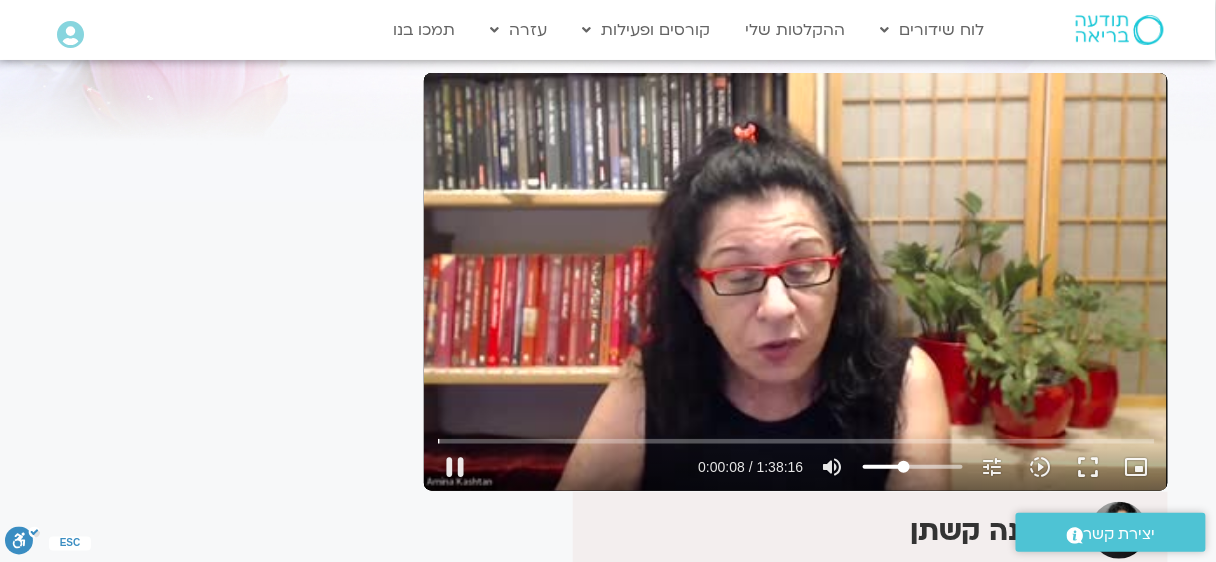 type on "8.765809" 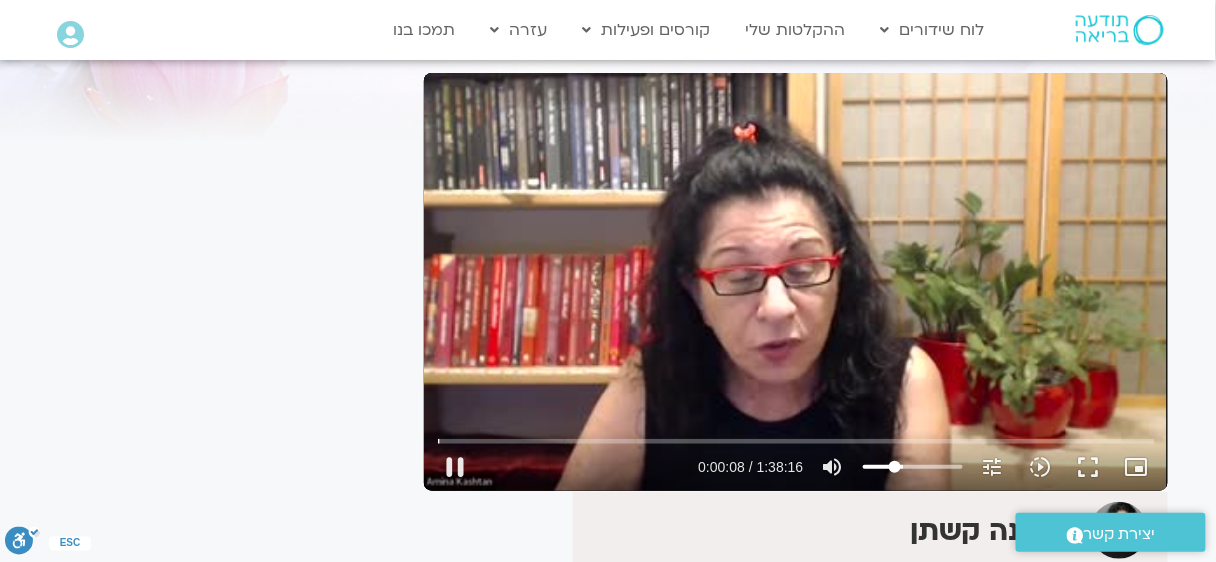 type on "30.4545454545455" 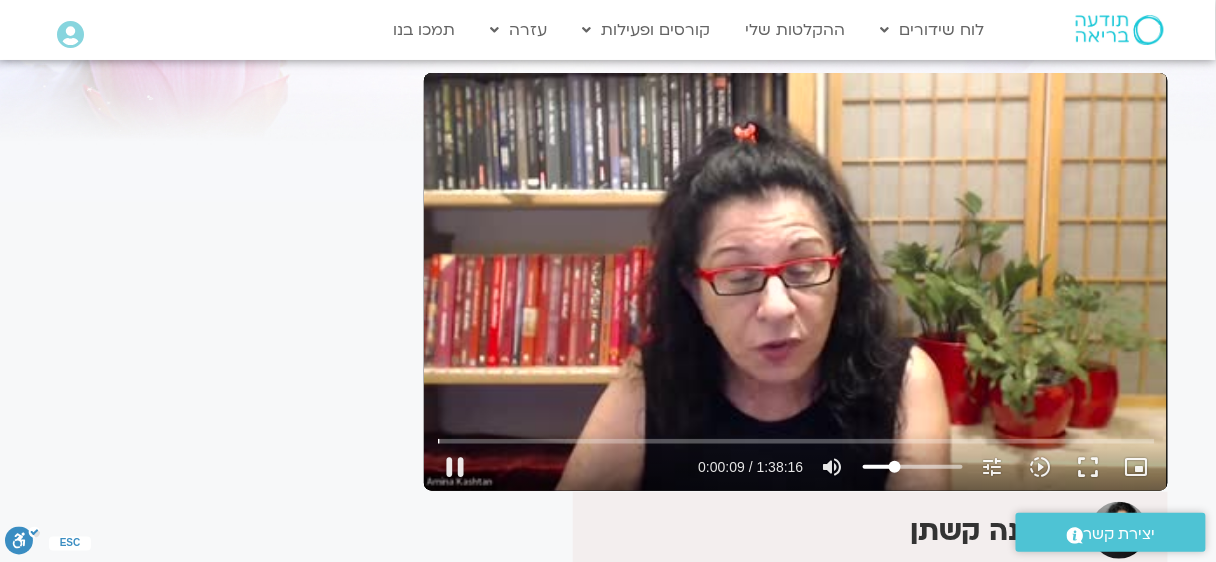 type on "9.840737" 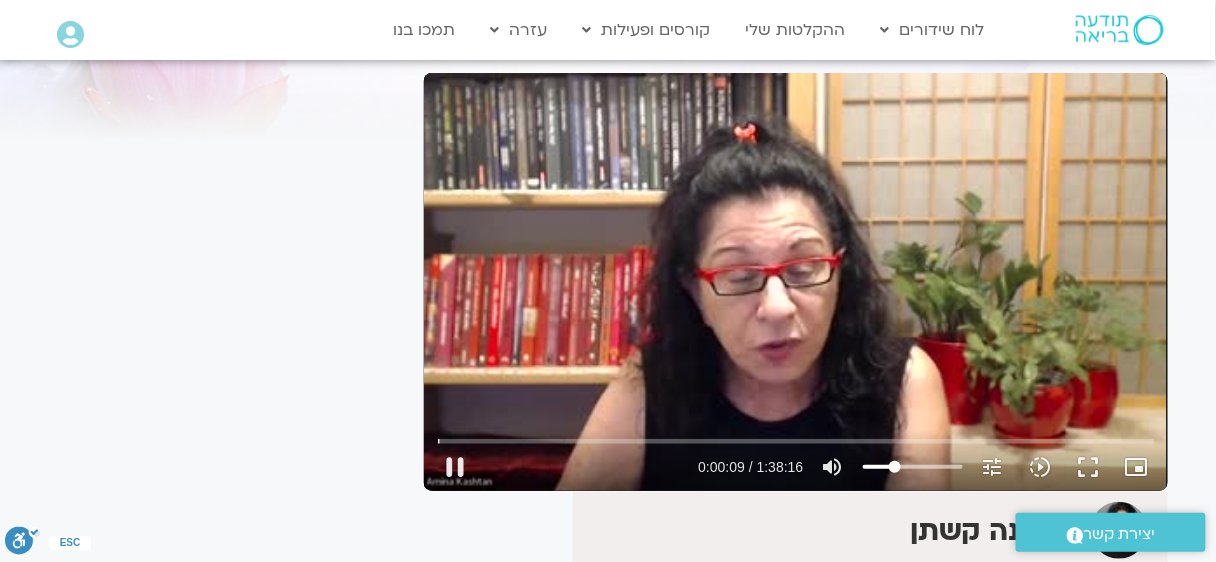 type on "20.6363636363636" 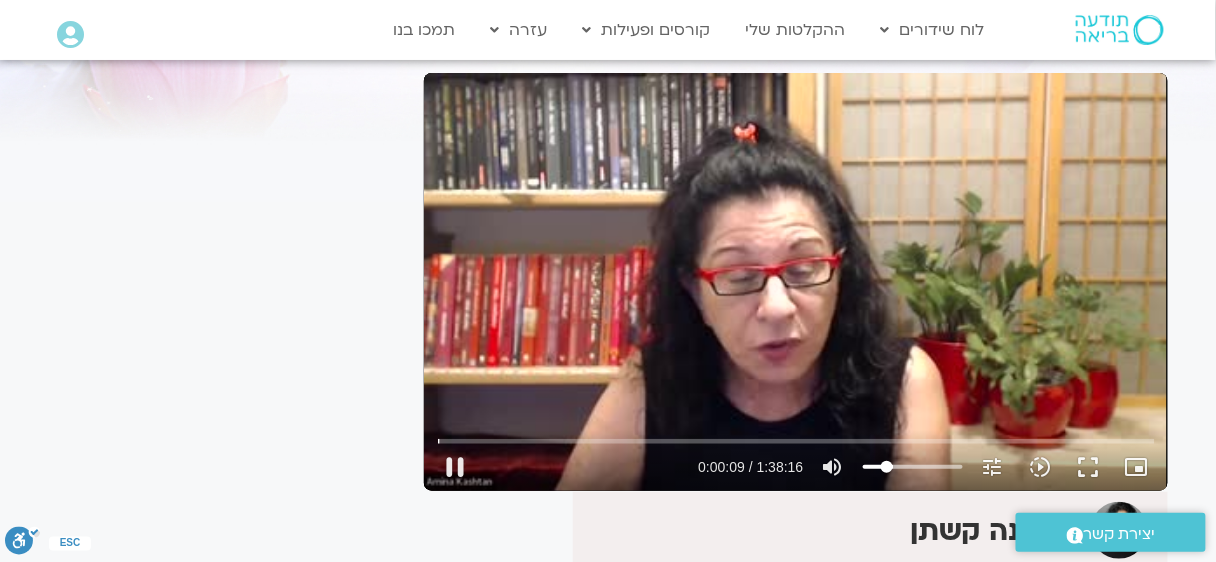 type on "9.973399" 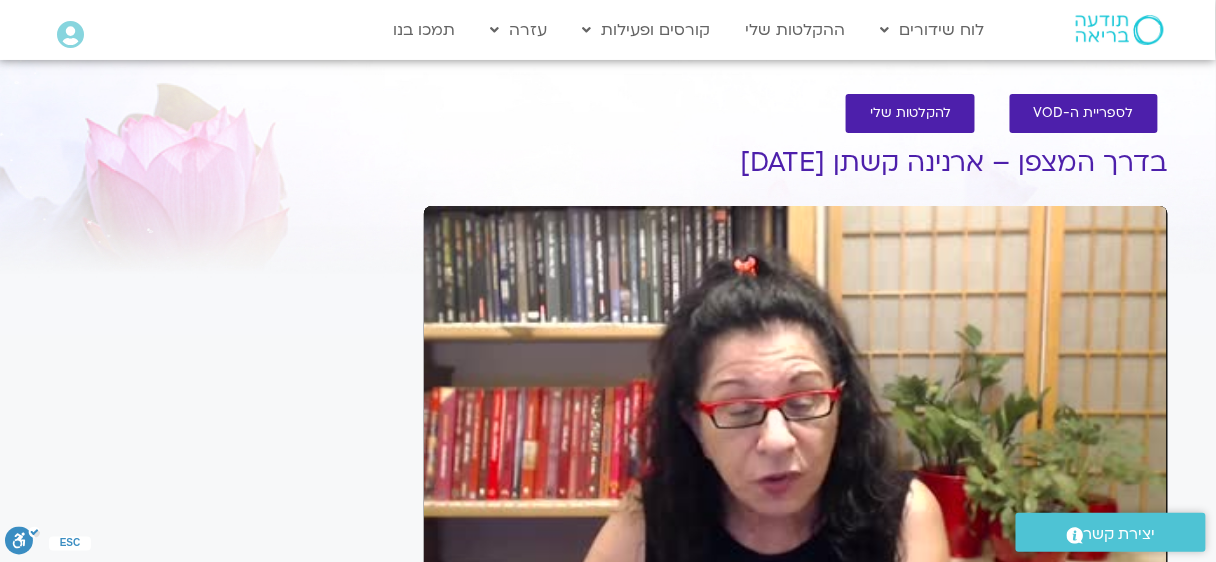 scroll, scrollTop: 134, scrollLeft: 0, axis: vertical 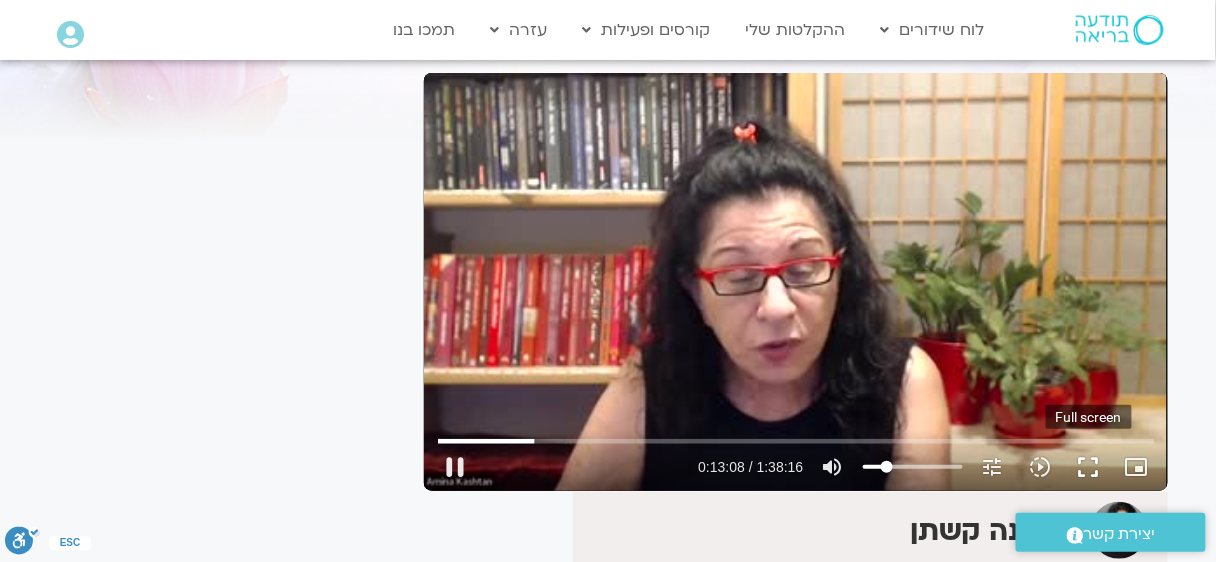 click on "fullscreen" at bounding box center (1089, 467) 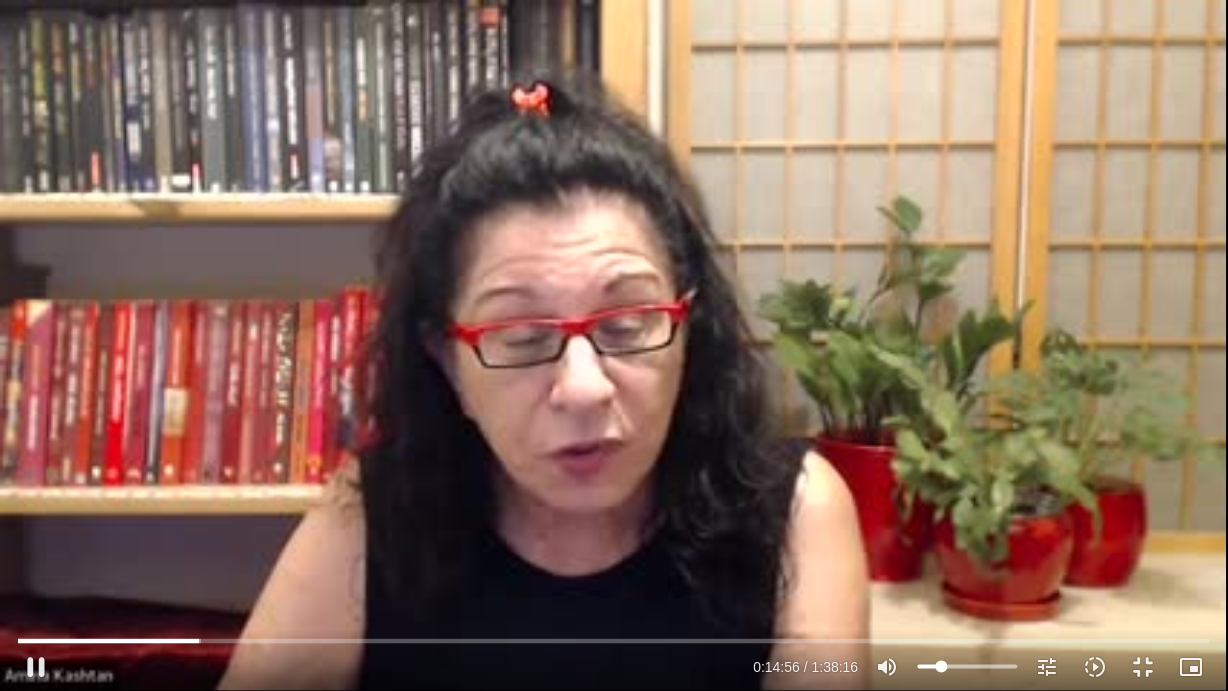 type on "896.714259" 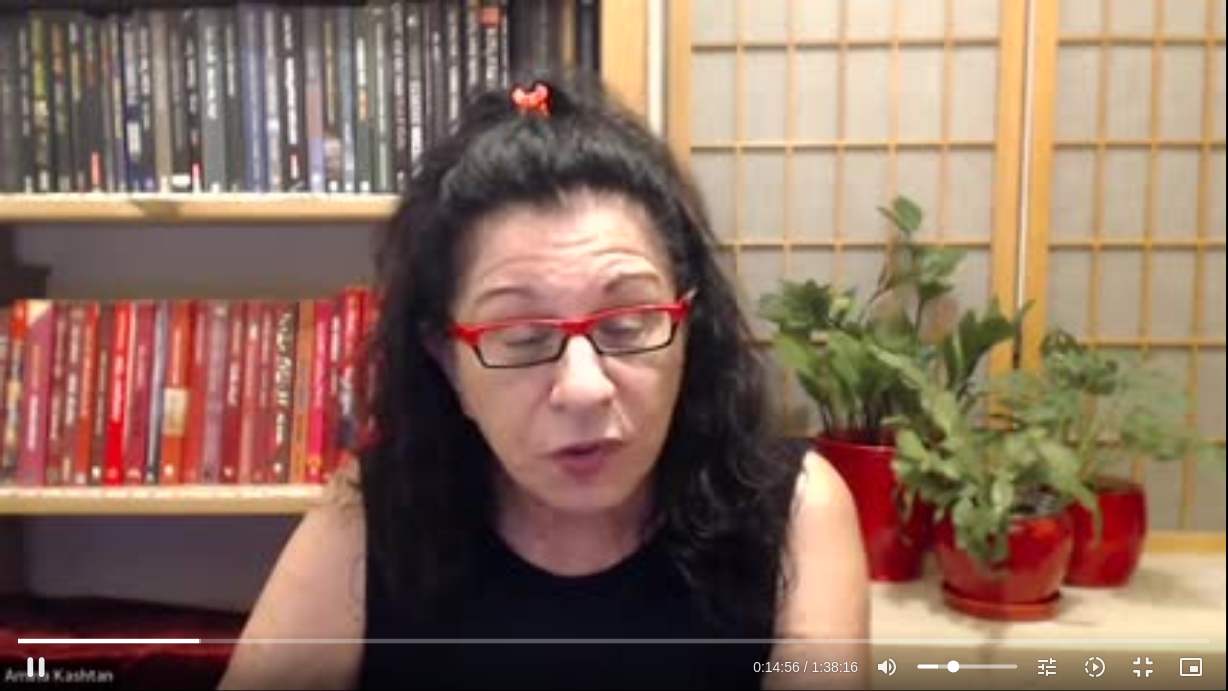 type on "896.740315" 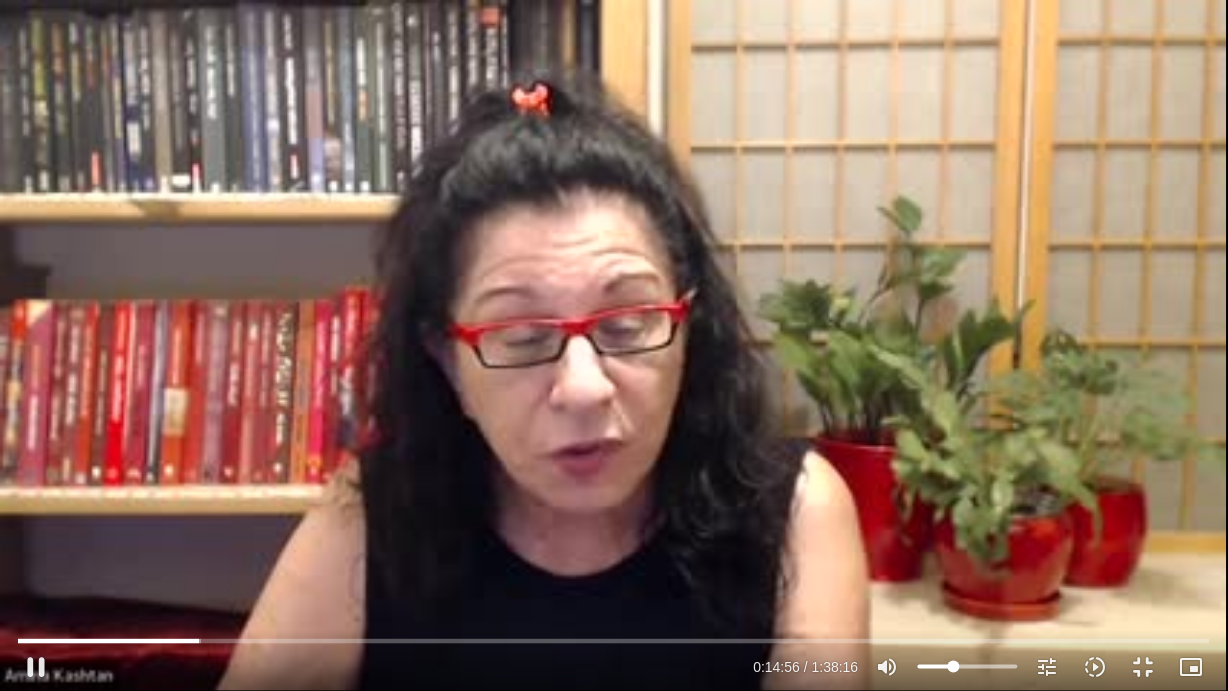 type on "34.5113636363636" 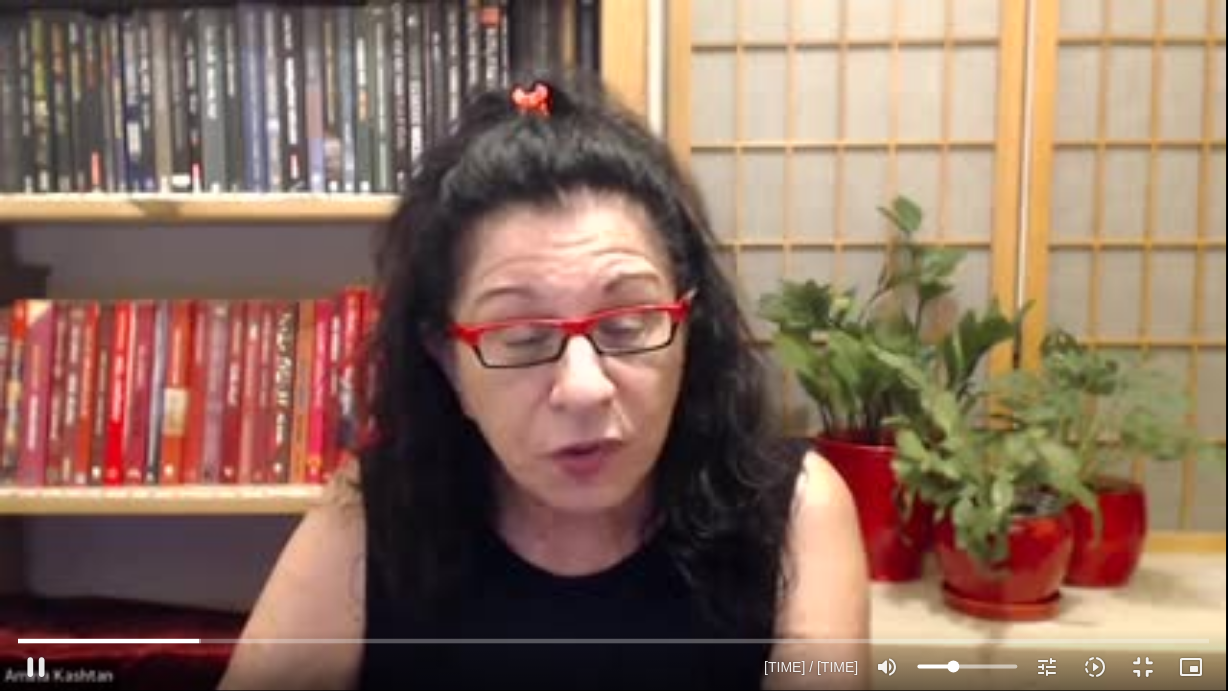 type on "897.435517" 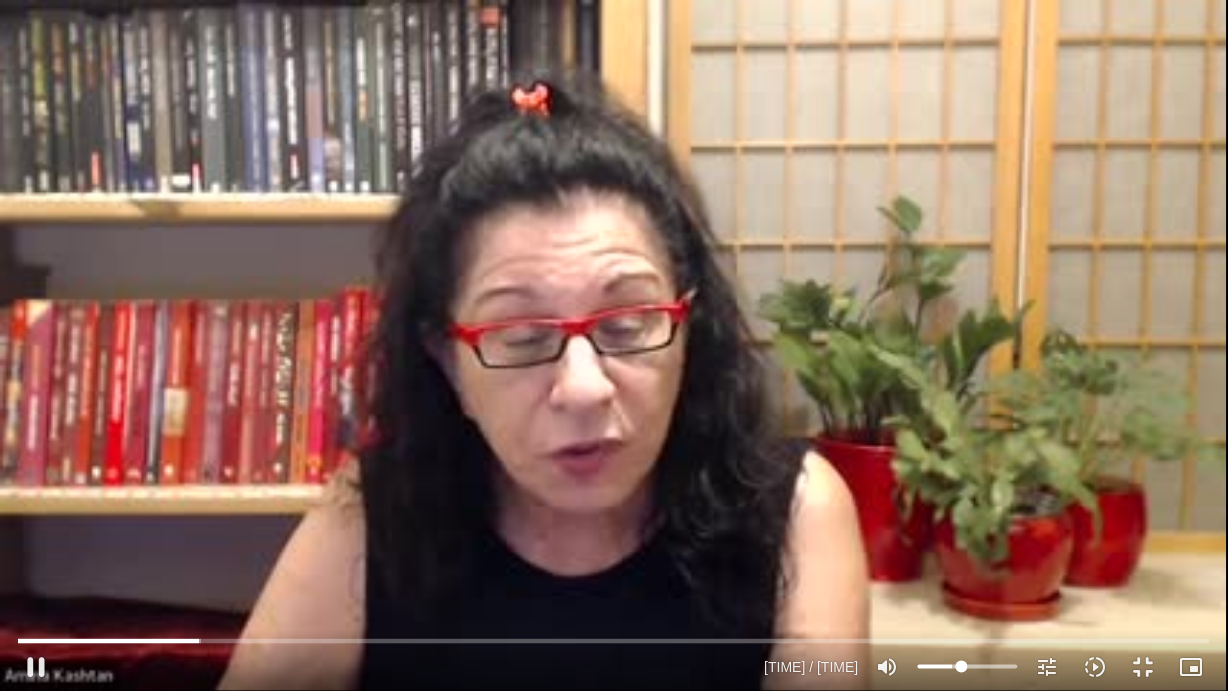 type on "897.499719" 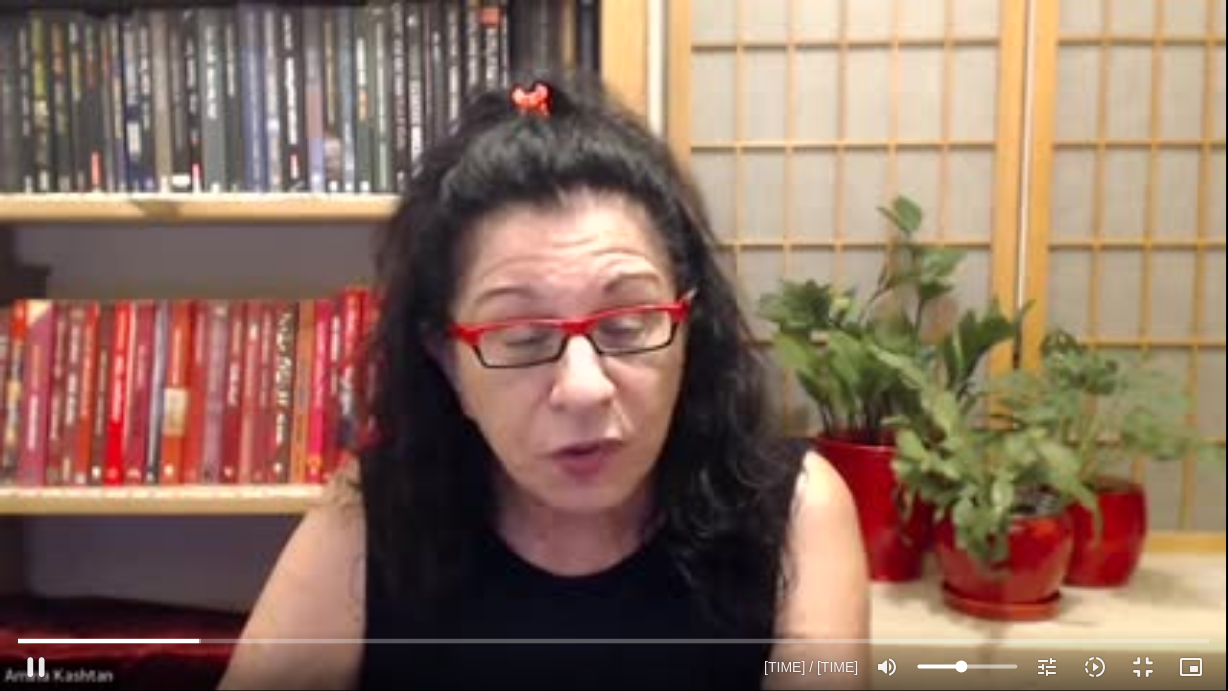 type on "43.6022727272727" 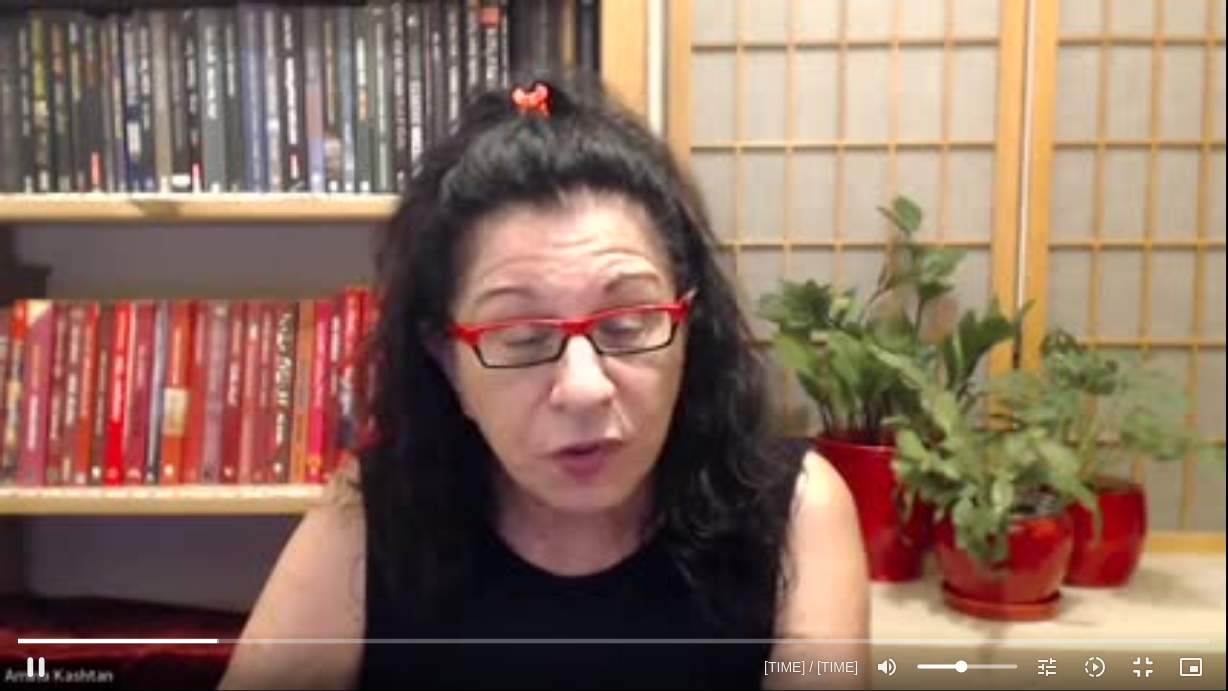 type on "985.01724" 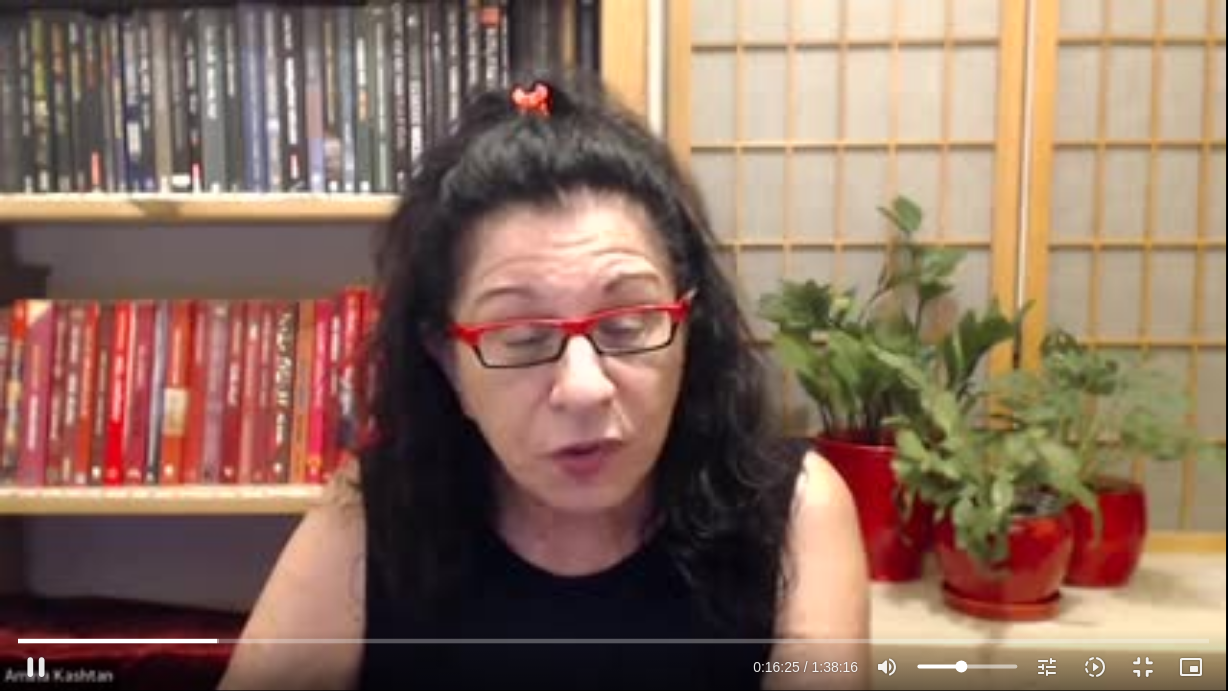 type on "27.6022727272727" 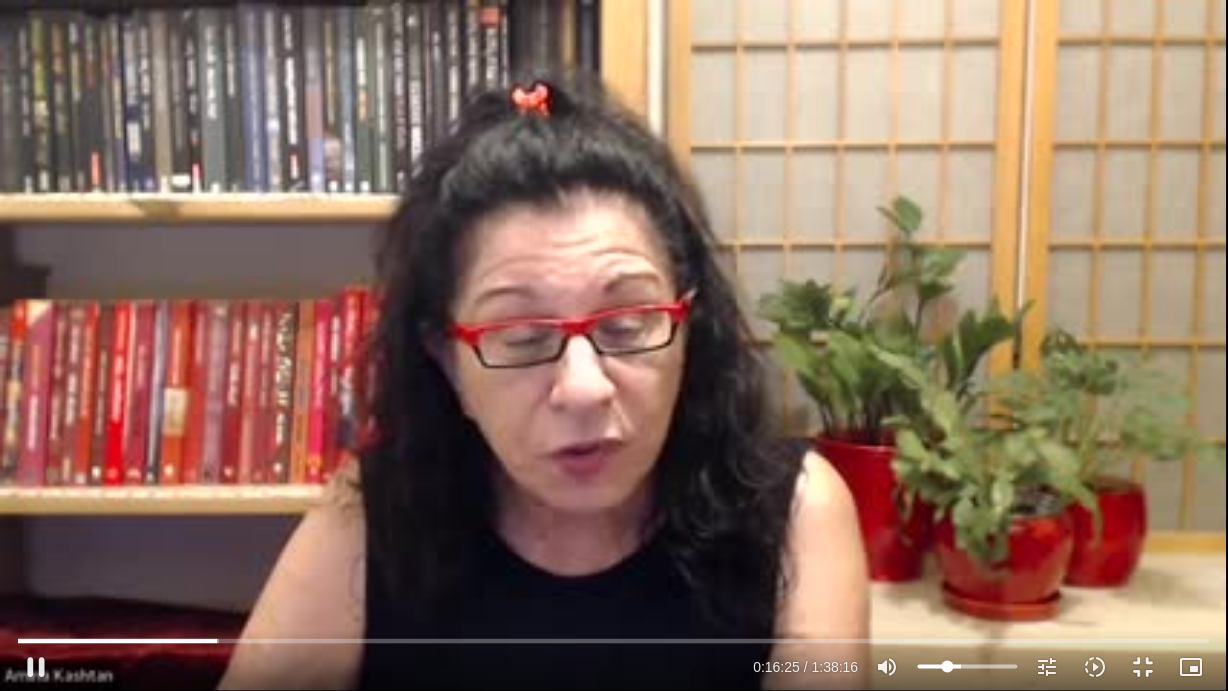 type on "985.114058" 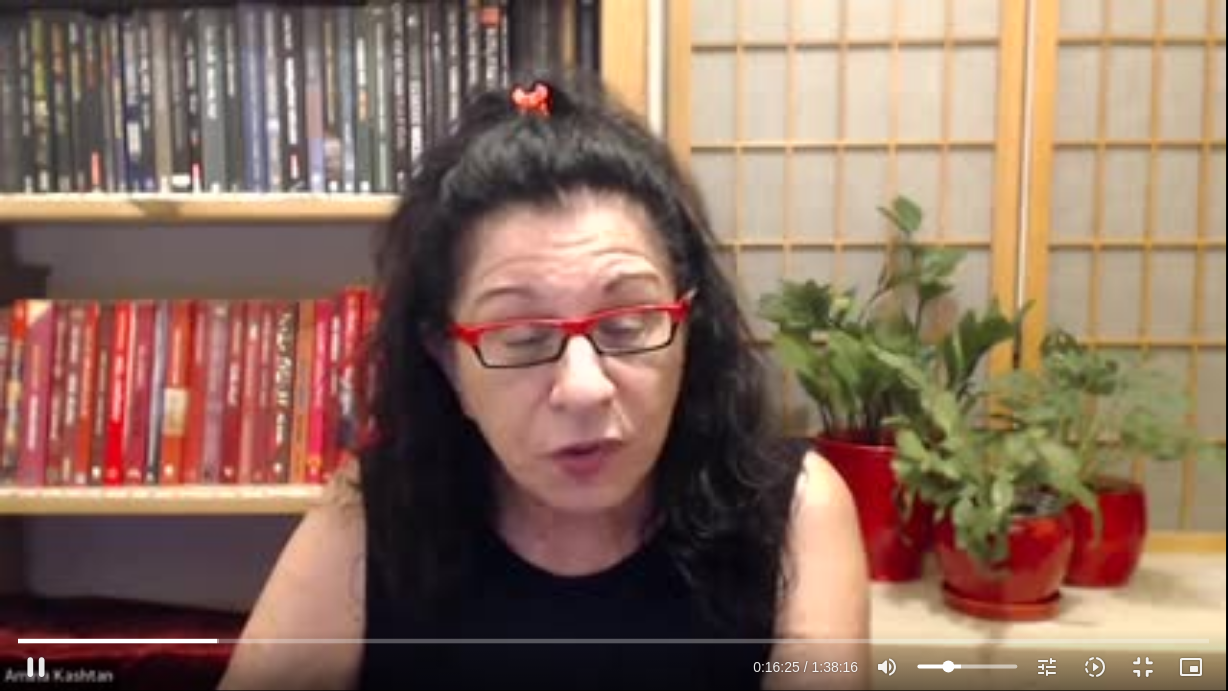 type on "28.3295454545455" 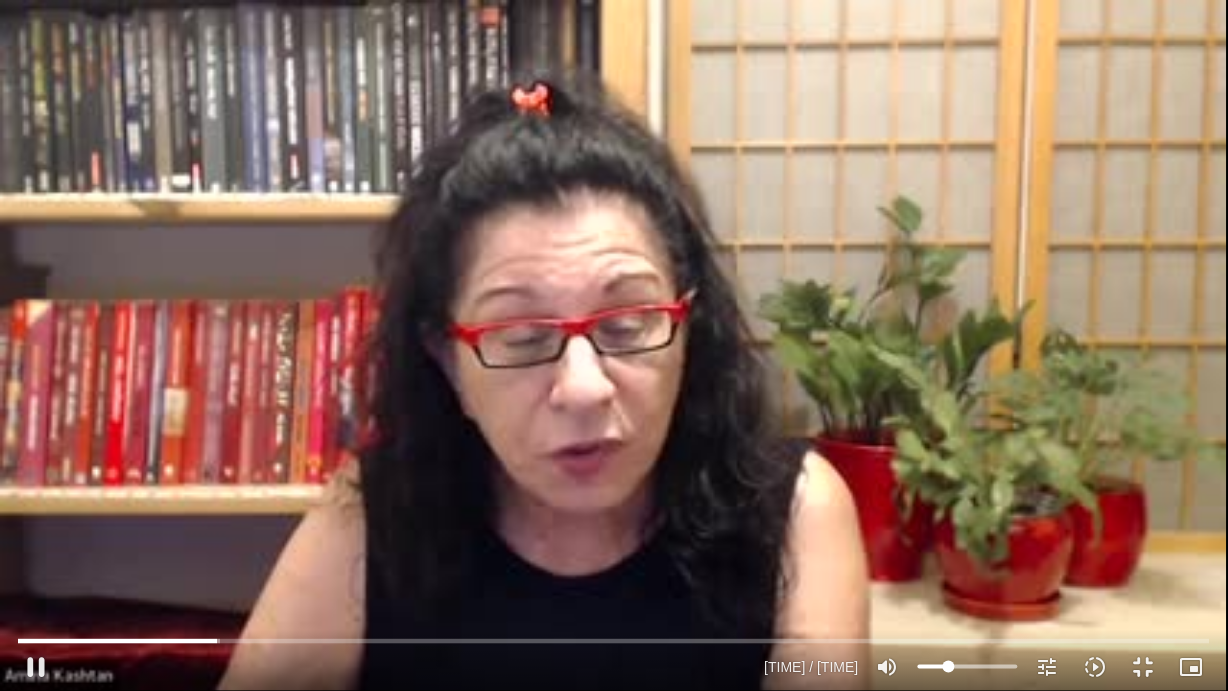 type on "987.080444" 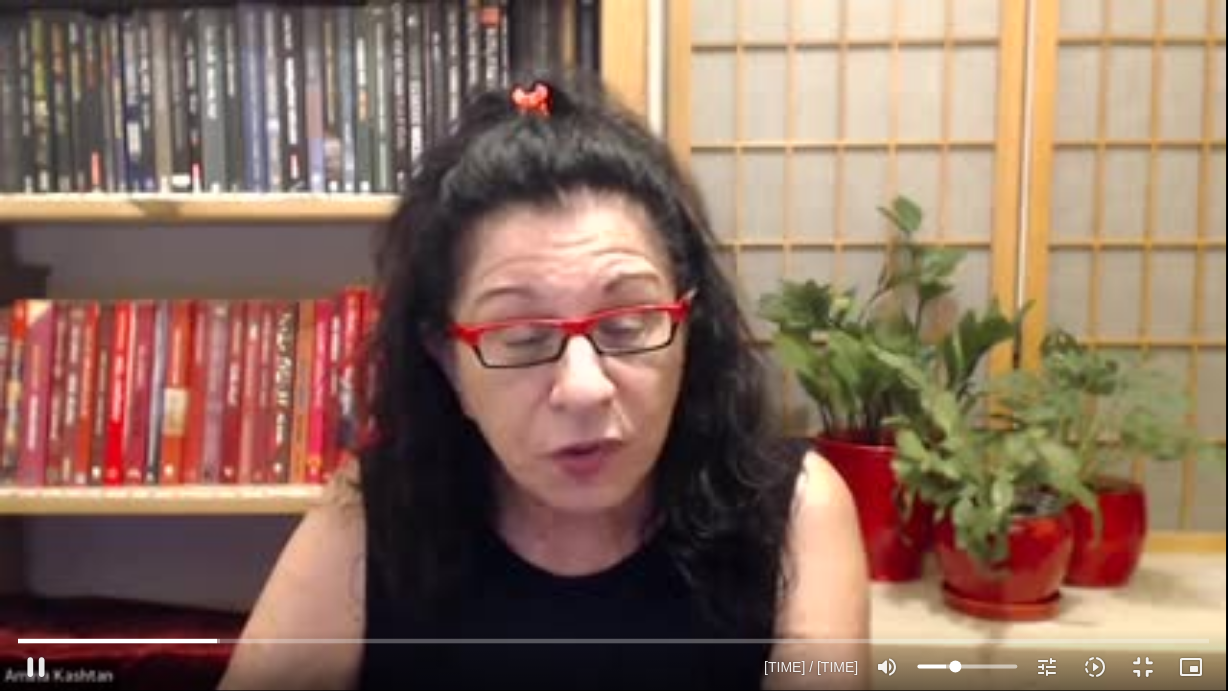 type on "987.114857" 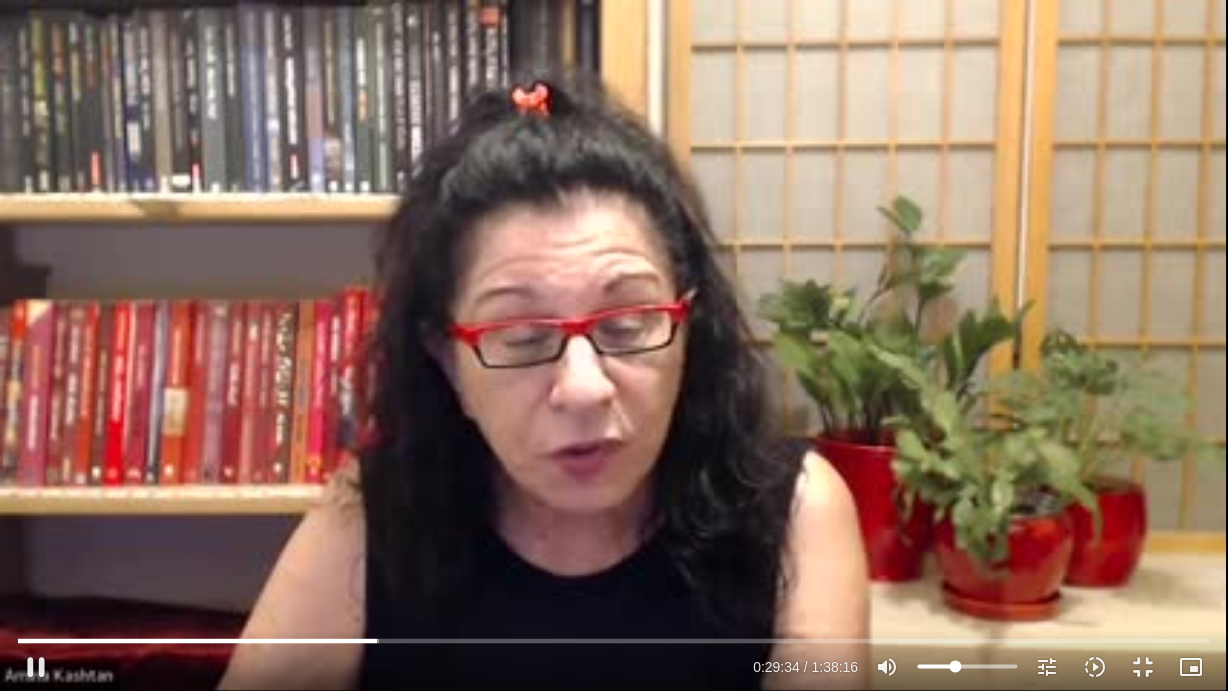 click on "Skip Ad 1:20:05 pause 0:29:34 / 1:38:16 volume_up Mute tune Resolution Auto 240p slow_motion_video Playback speed 1x 1x fullscreen_exit picture_in_picture_alt Picture-in-Picture Off close Resolution 240p Auto done close Playback speed 0.5x 0.75x 1x done 1.25x 1.5x 1.75x 2x" at bounding box center [614, 345] 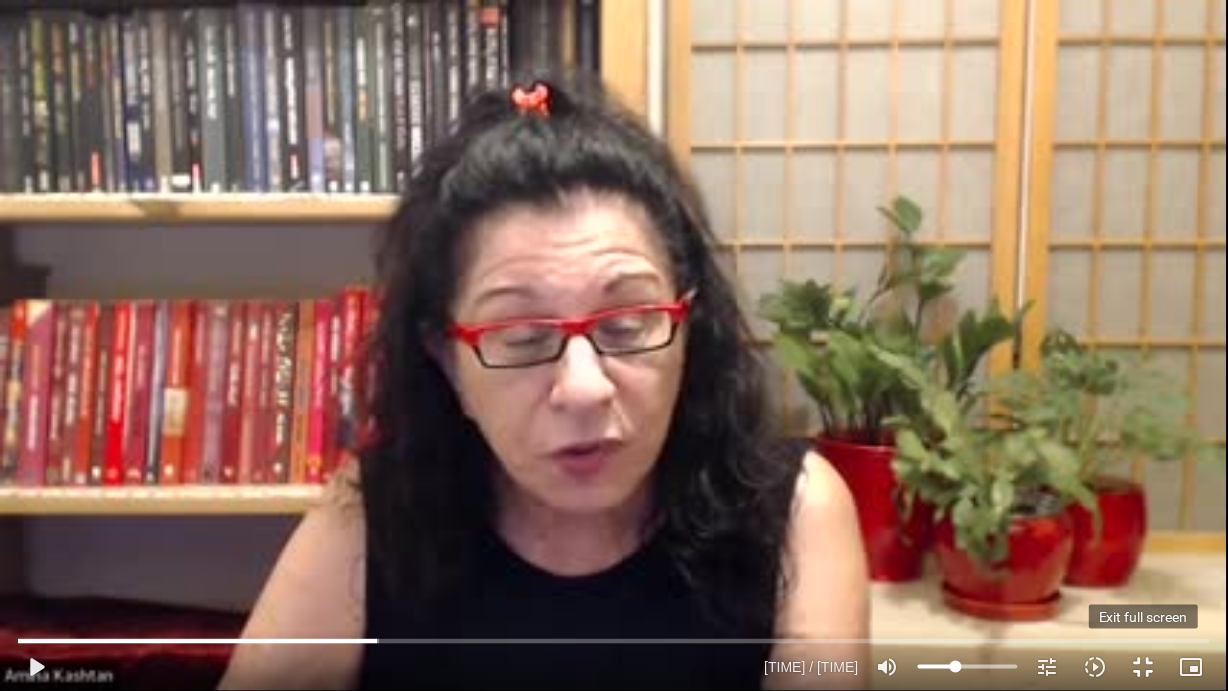 click on "fullscreen_exit" at bounding box center (1144, 667) 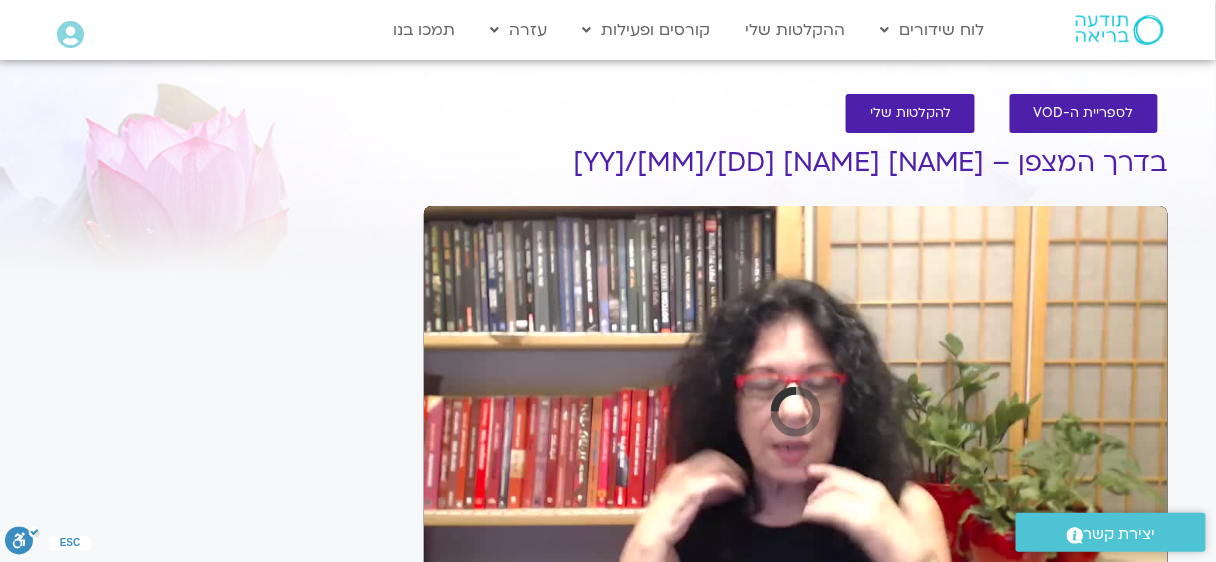 scroll, scrollTop: 1, scrollLeft: 0, axis: vertical 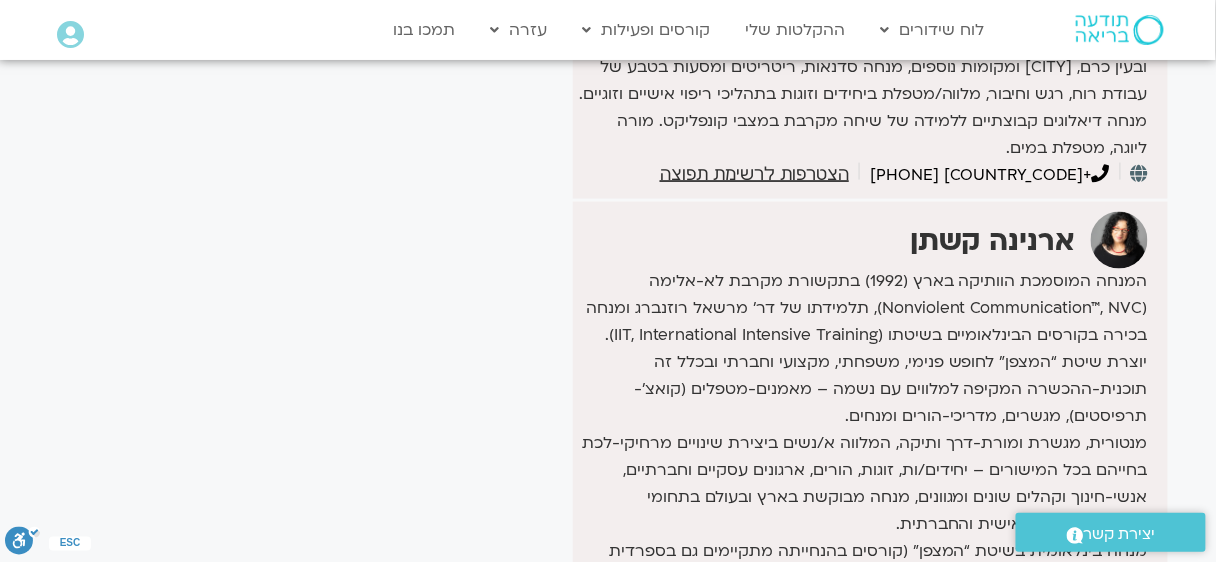 click on "המנחה המוסמכת הוותיקה בארץ (1992) בתקשורת מקרבת לא-אלימה (Nonviolent Communication™, NVC), תלמידתו של דר’ מרשאל רוזנברג ומנחה בכירה בקורסים הבינלאומיים בשיטתו (IIT, International Intensive Training)." at bounding box center [863, 94] 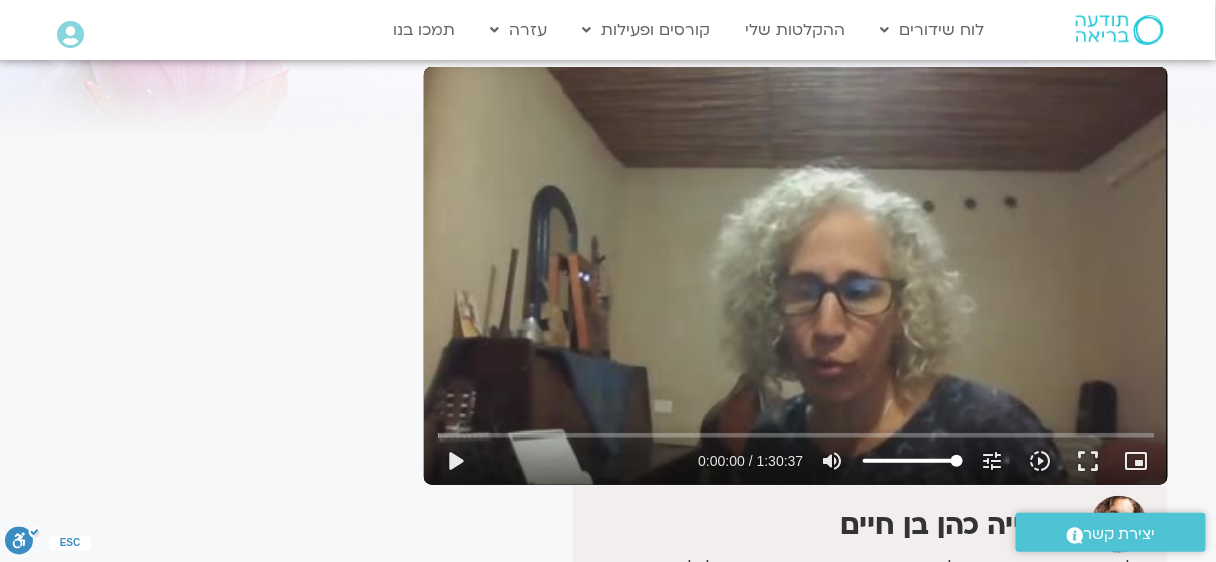 scroll, scrollTop: 133, scrollLeft: 0, axis: vertical 